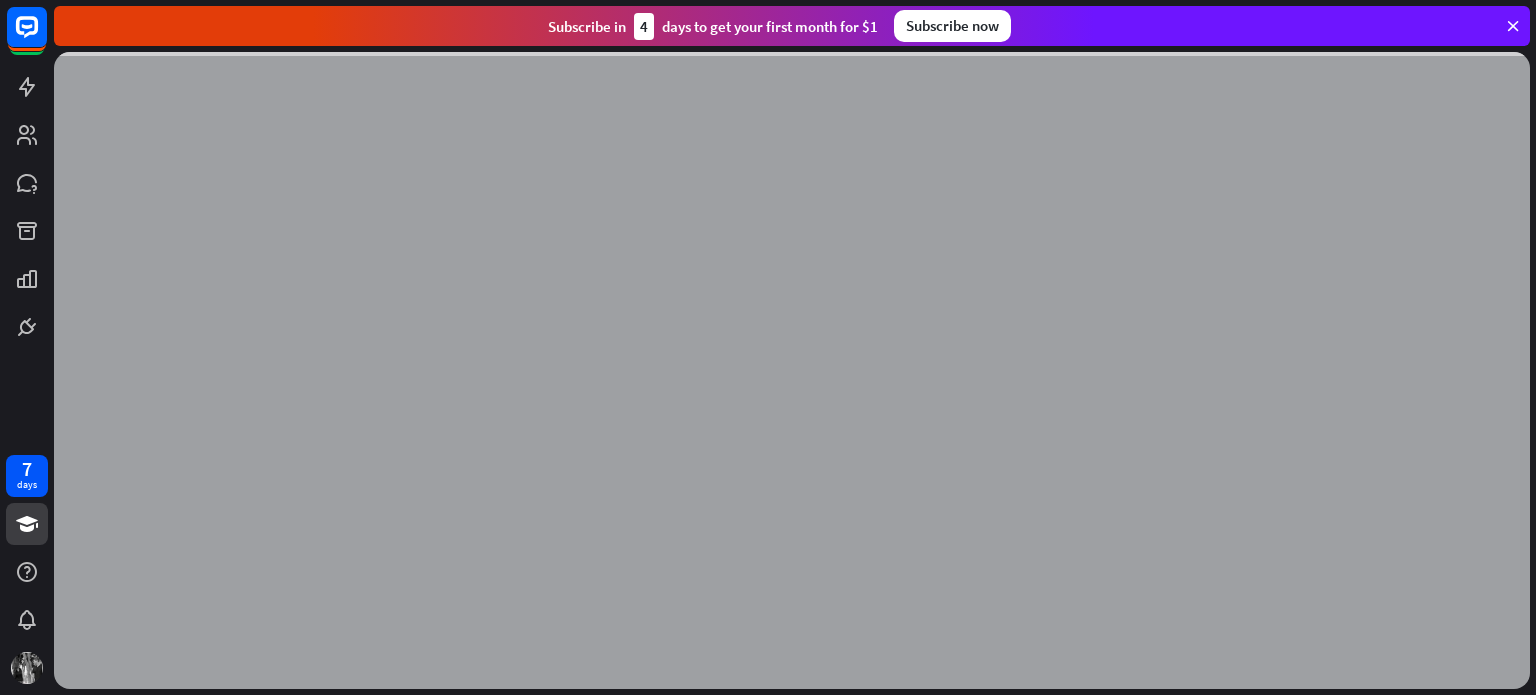 scroll, scrollTop: 0, scrollLeft: 0, axis: both 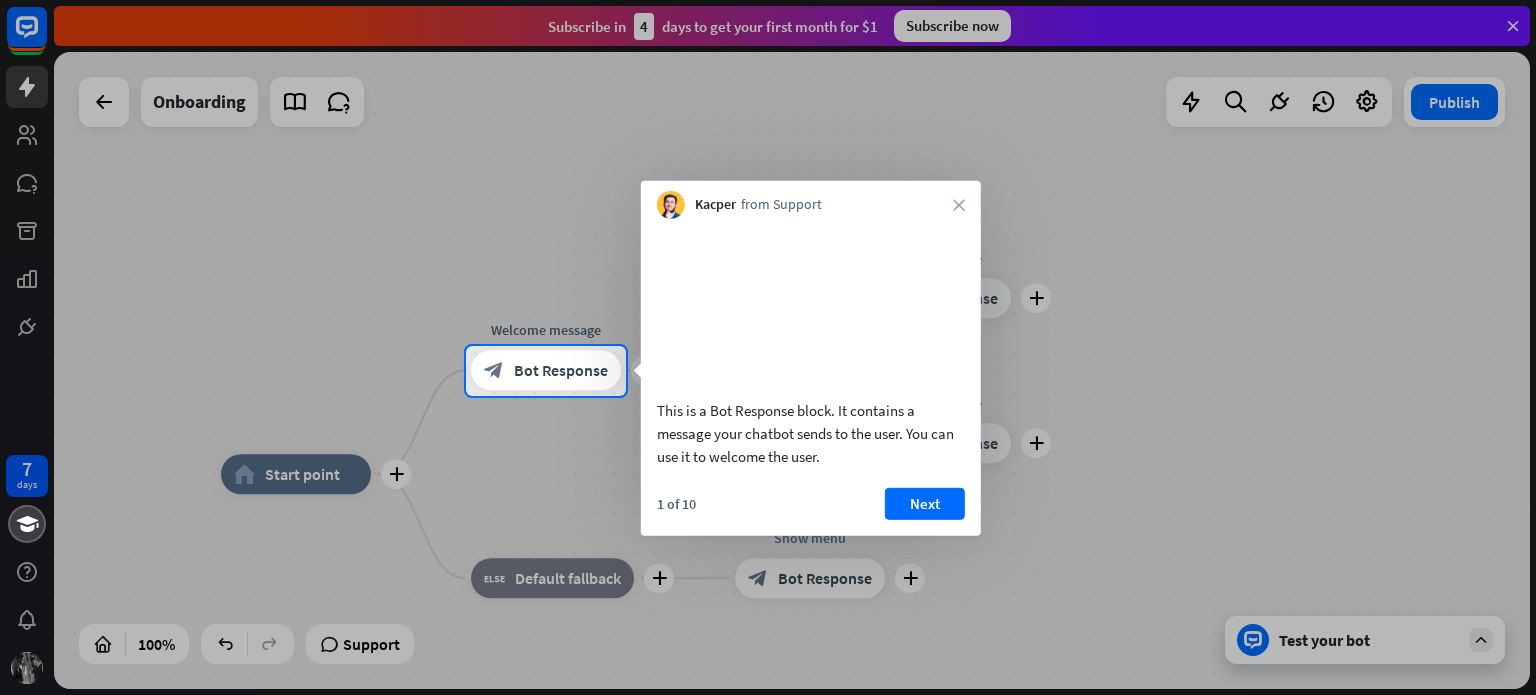 click at bounding box center (768, 173) 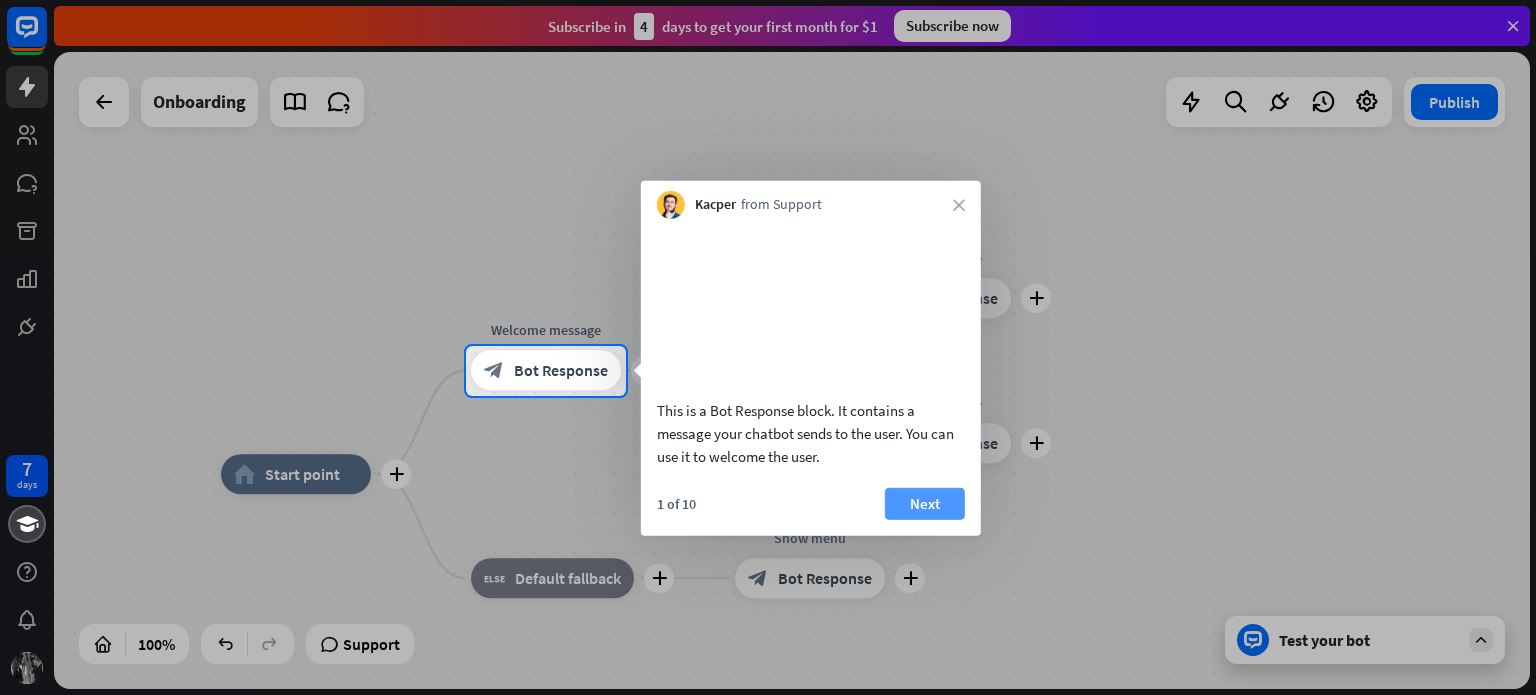 click on "Next" at bounding box center (925, 503) 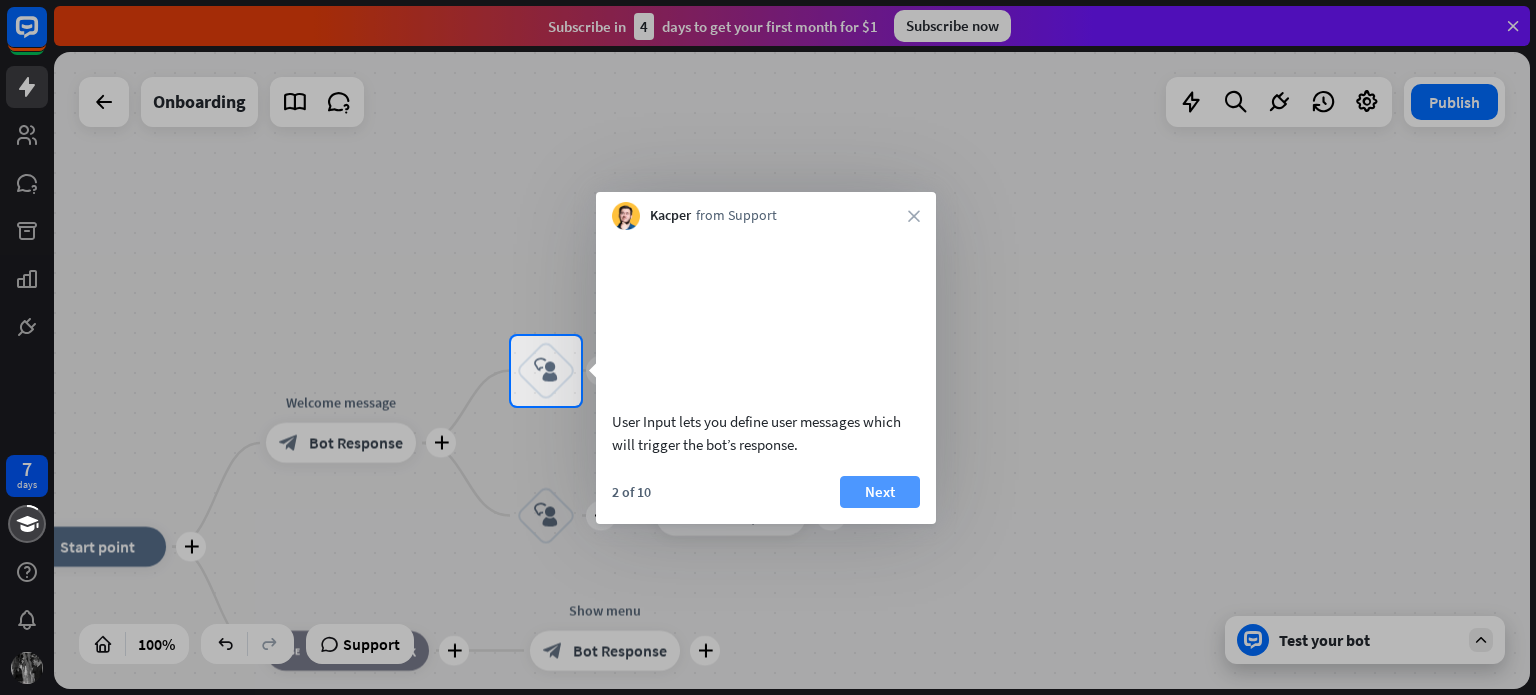 click on "Next" at bounding box center [880, 492] 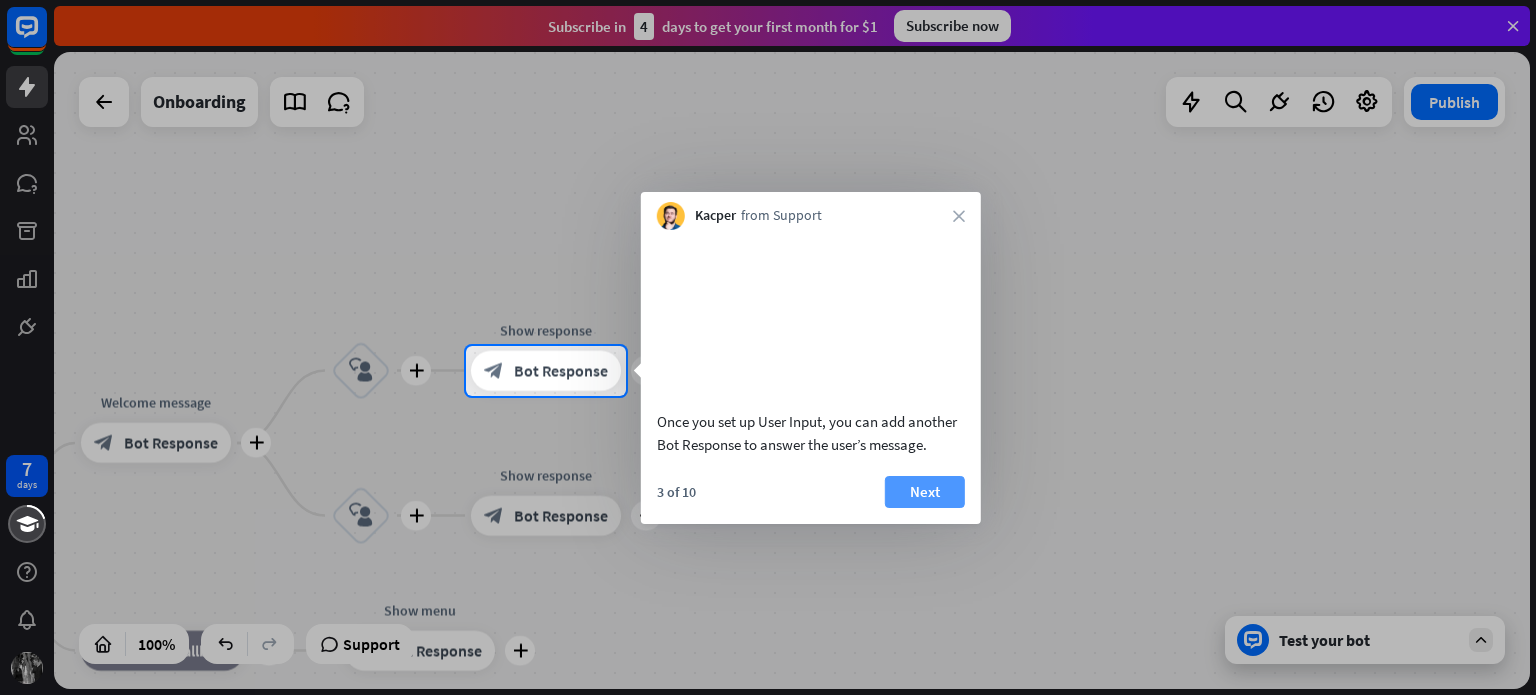 click on "Next" at bounding box center [925, 492] 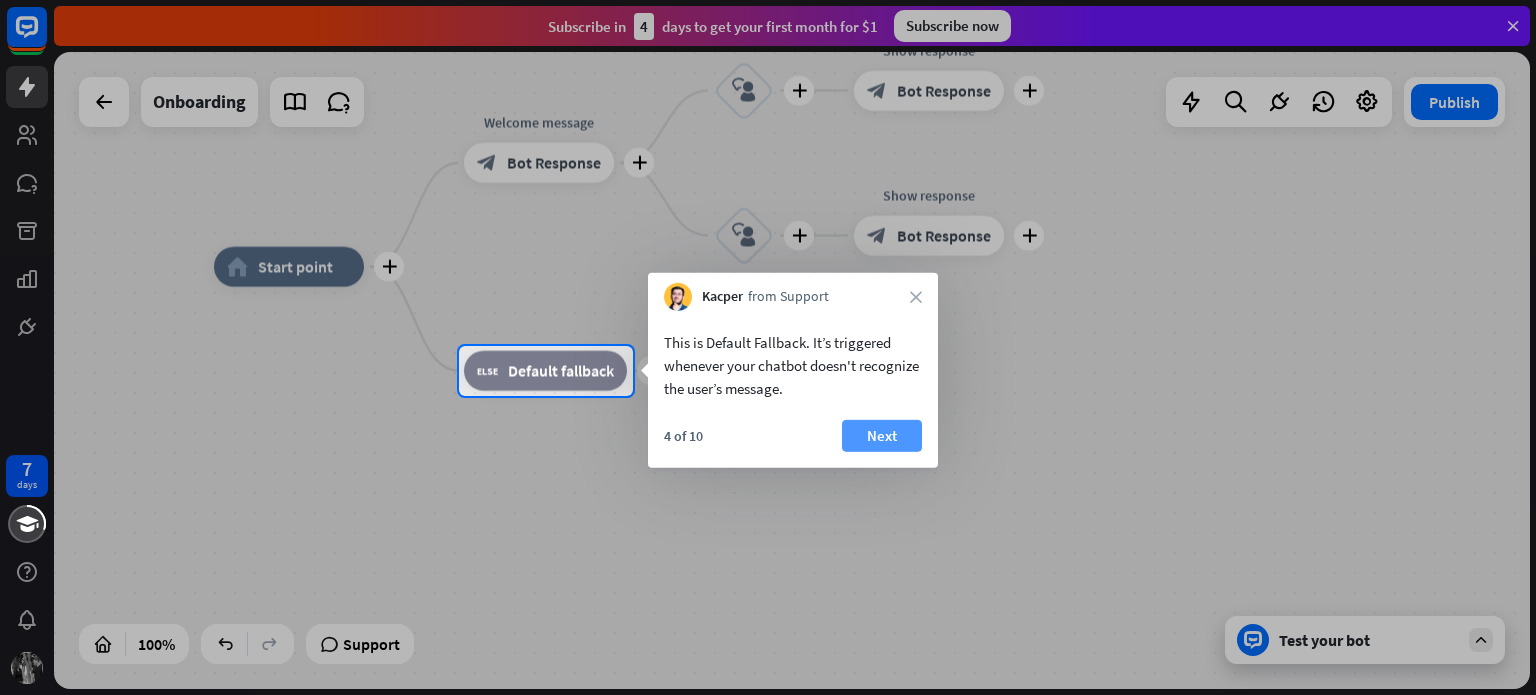 click on "Next" at bounding box center [882, 436] 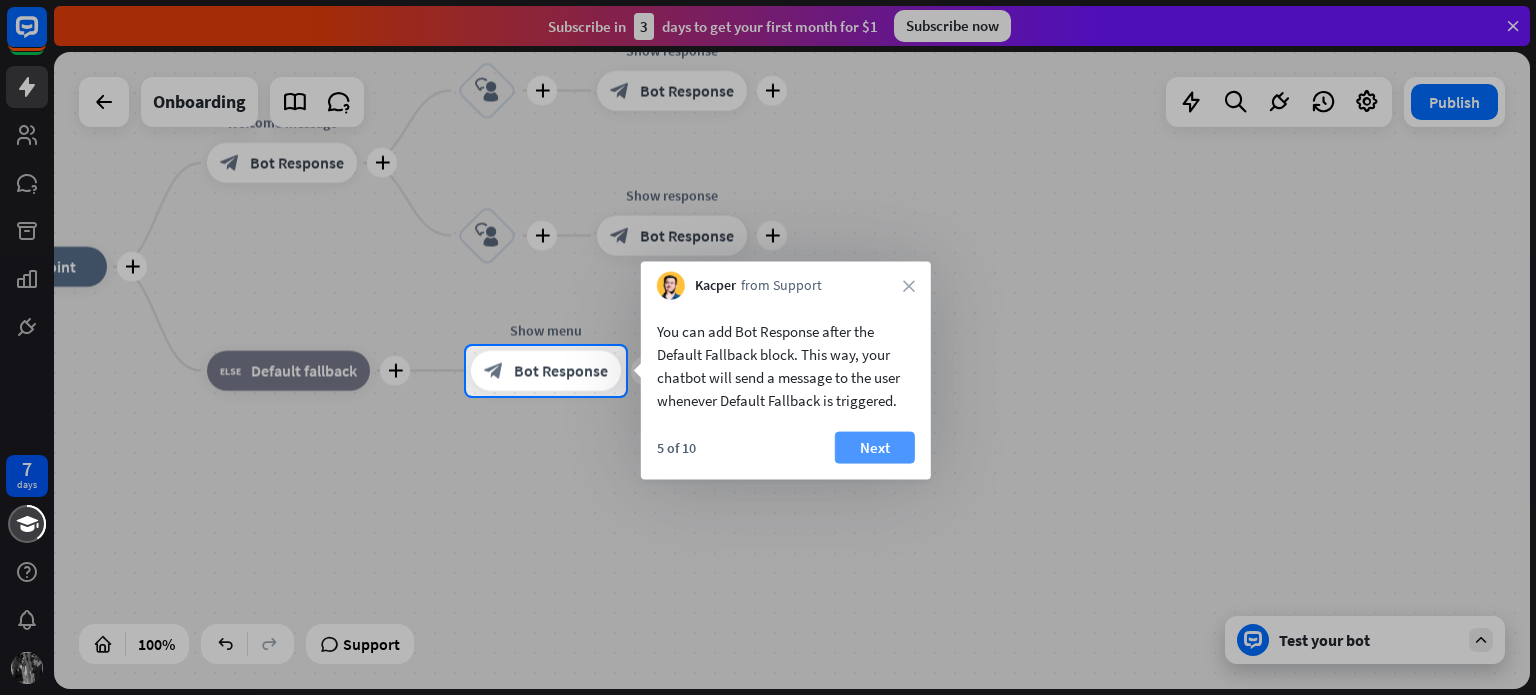 click on "Next" at bounding box center (875, 448) 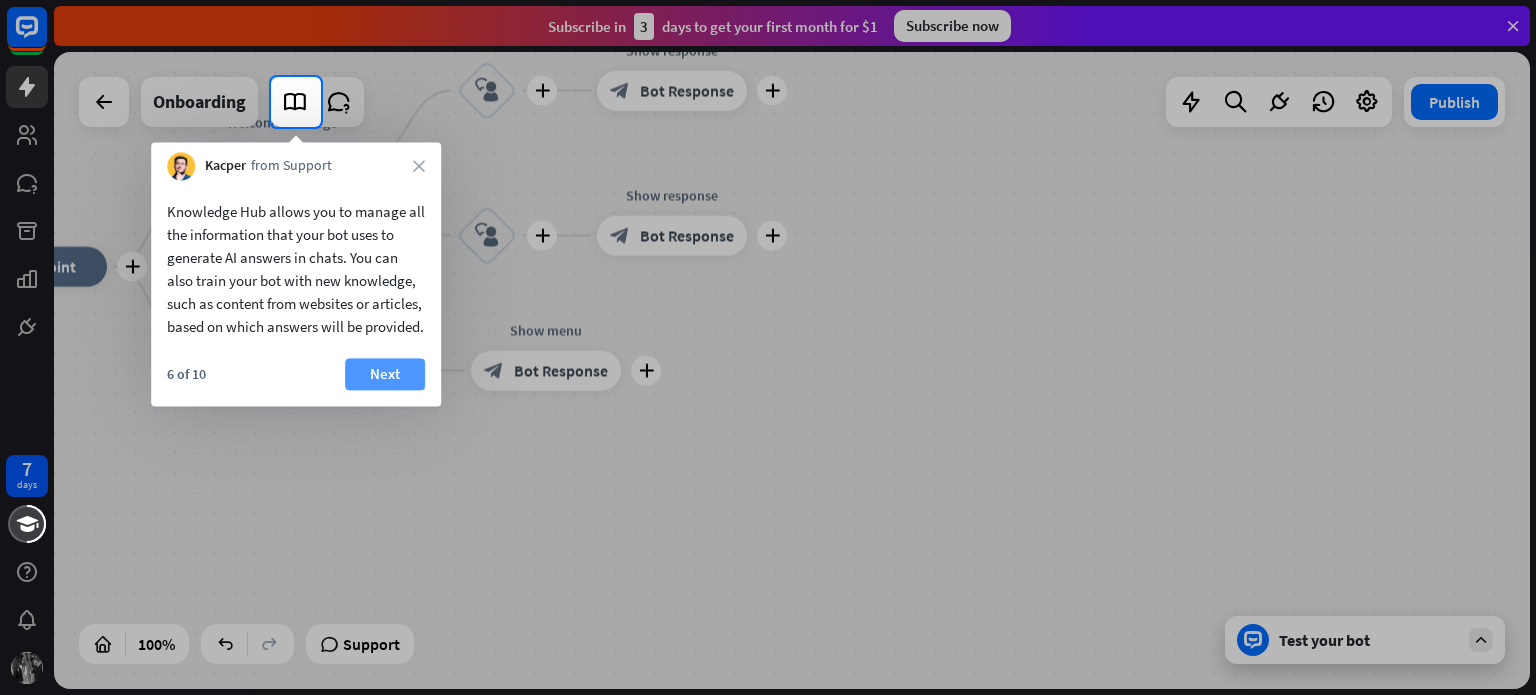 click on "Next" at bounding box center [385, 374] 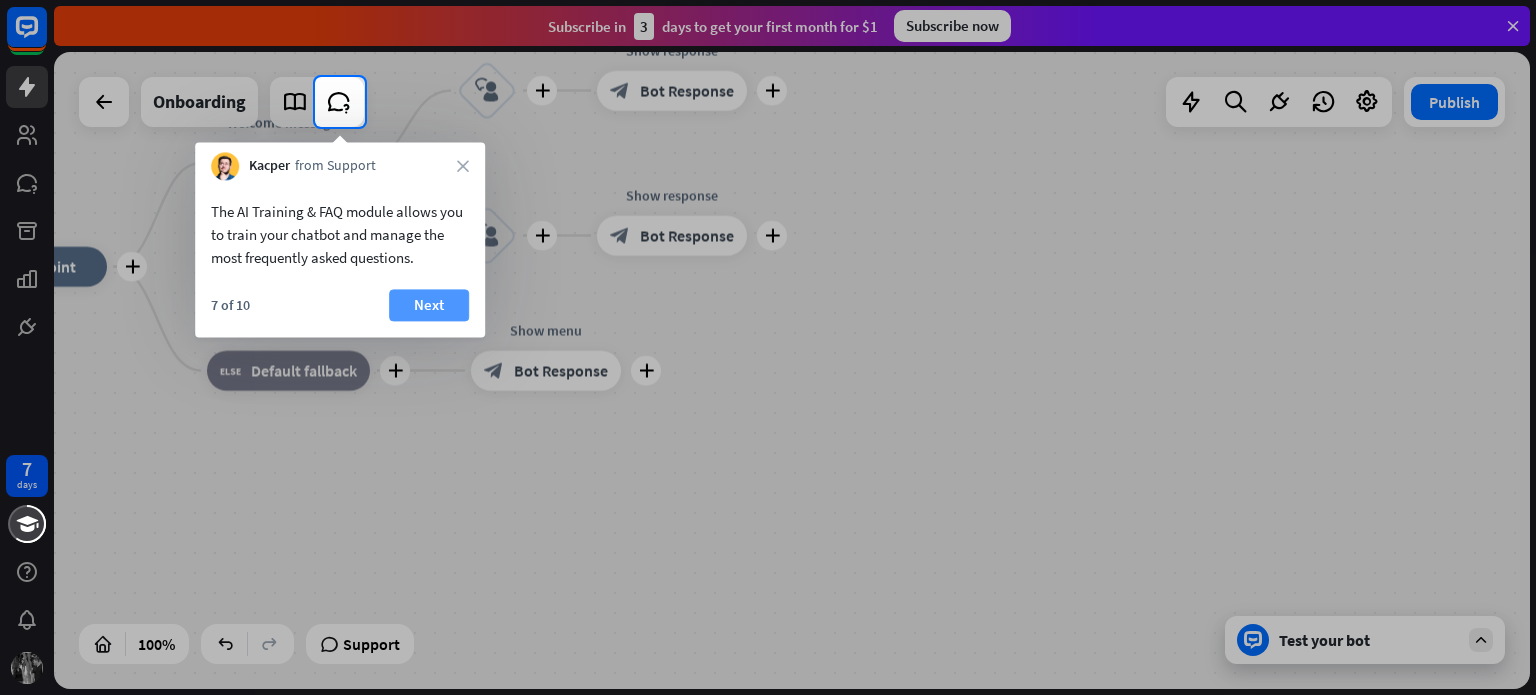 click on "Next" at bounding box center [429, 305] 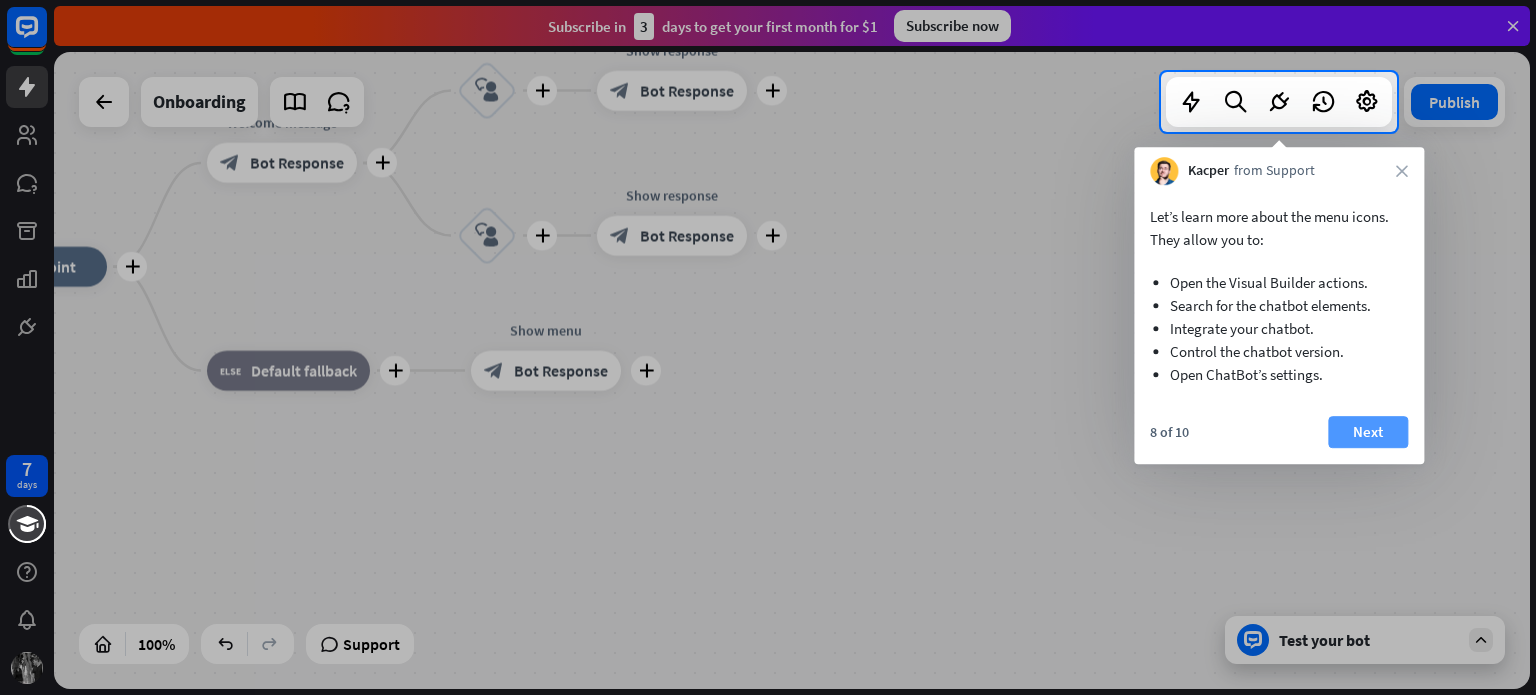 click on "Next" at bounding box center (1368, 432) 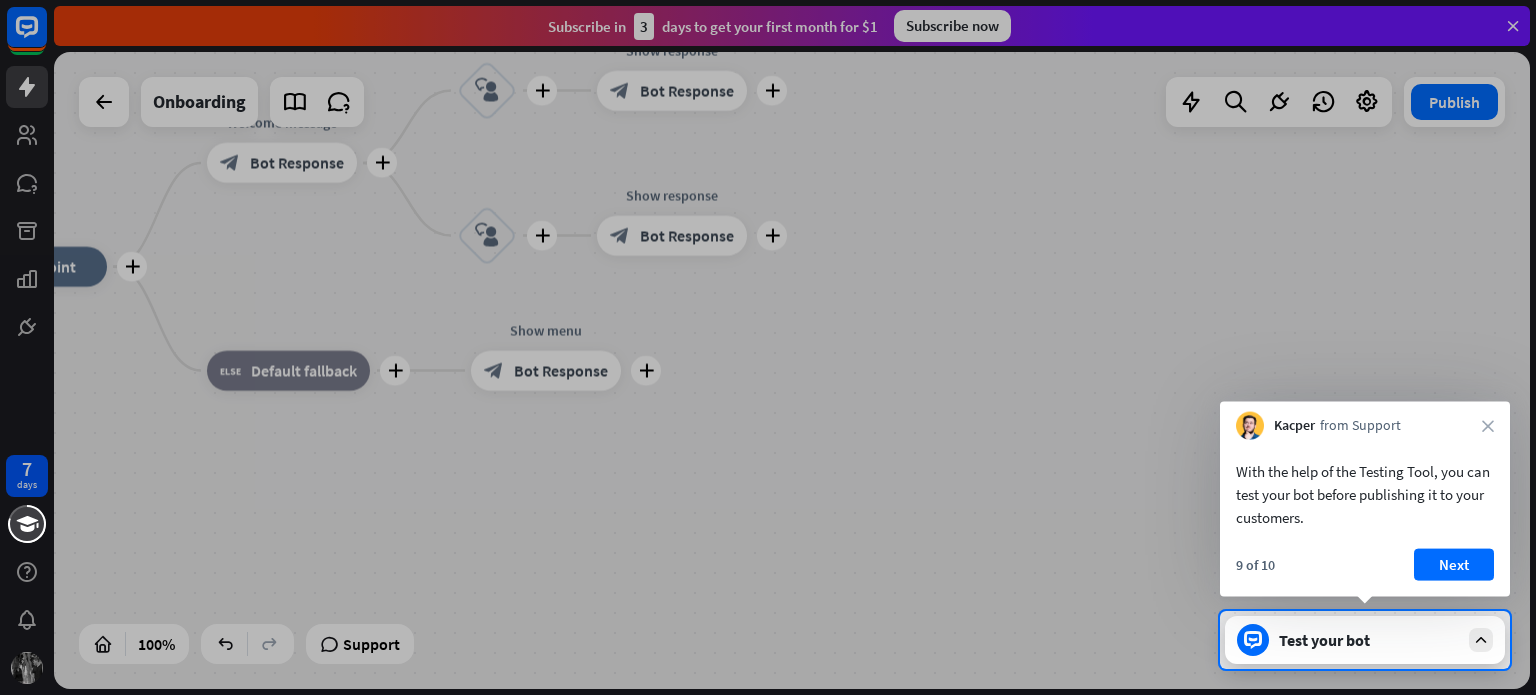 click on "Next" at bounding box center (1454, 565) 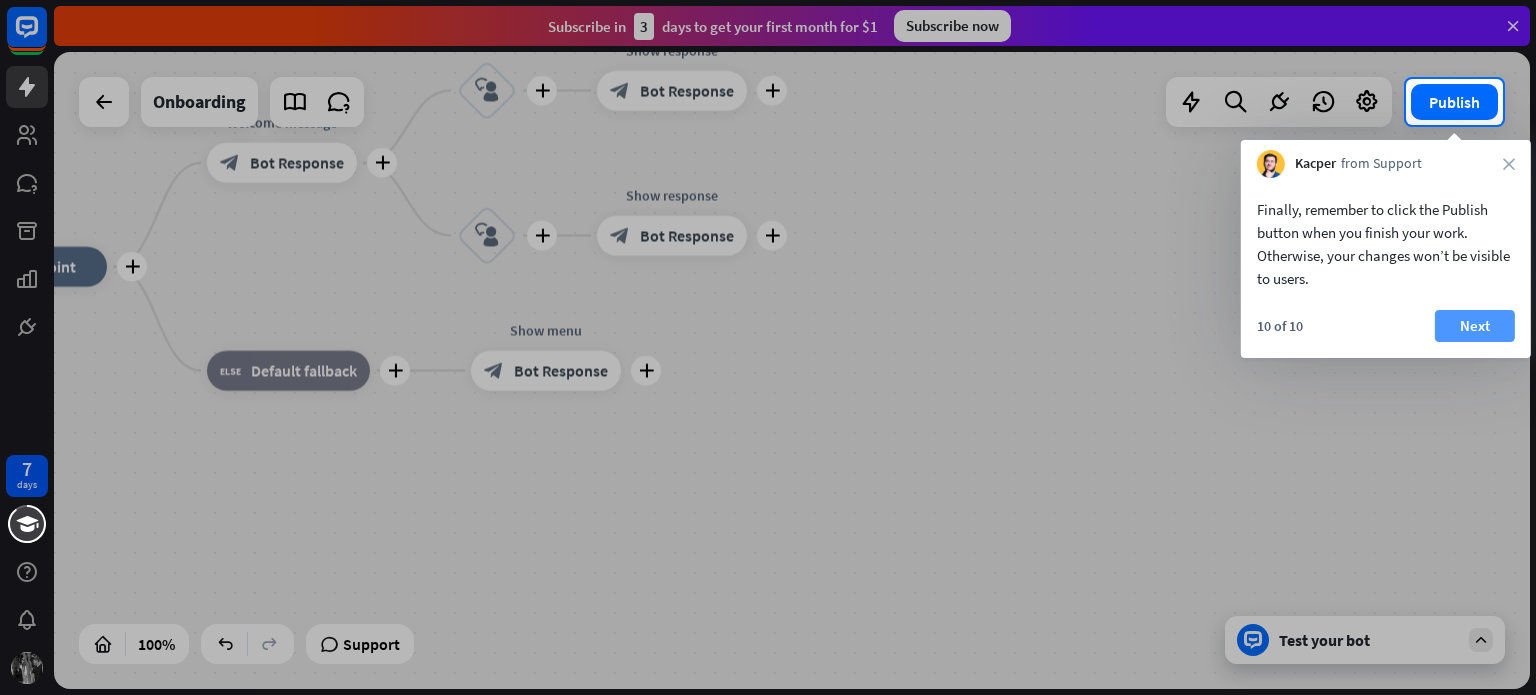 click on "Next" at bounding box center [1475, 326] 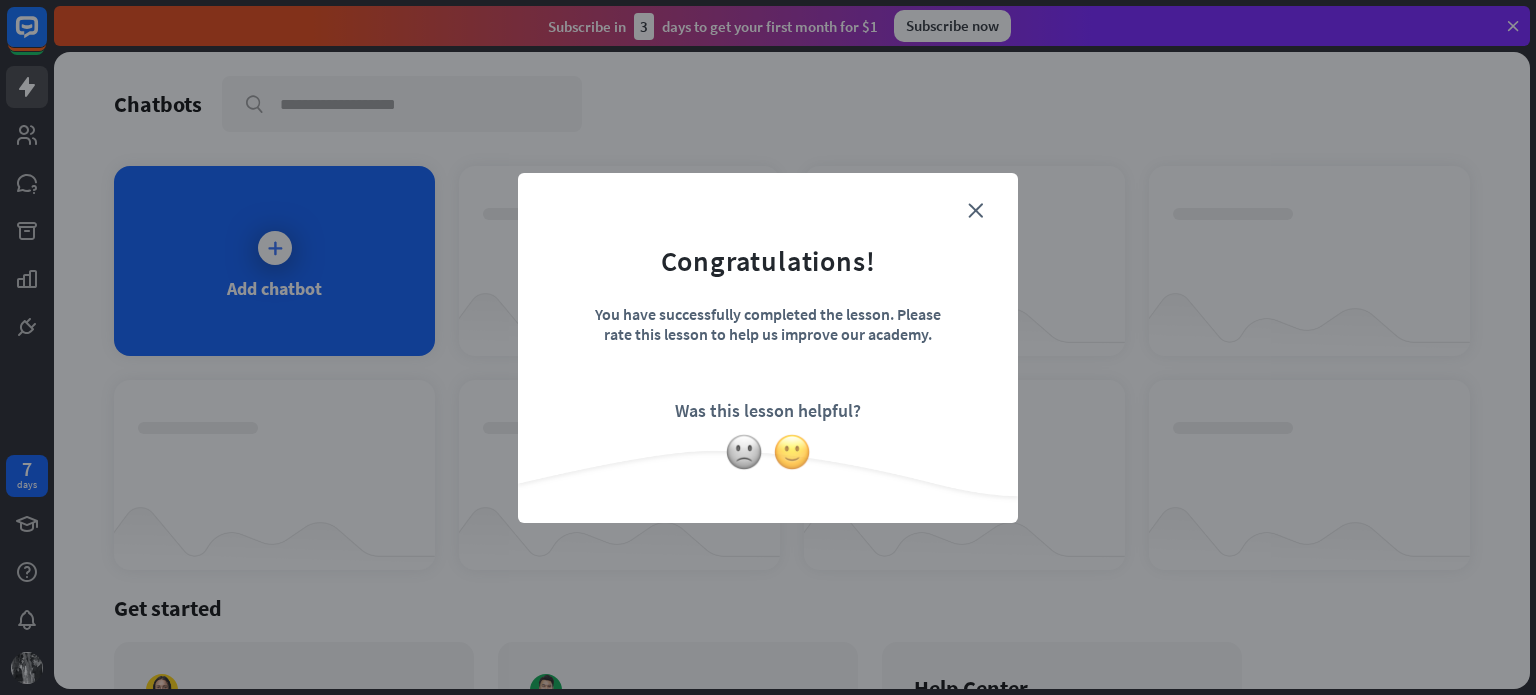 click at bounding box center [792, 452] 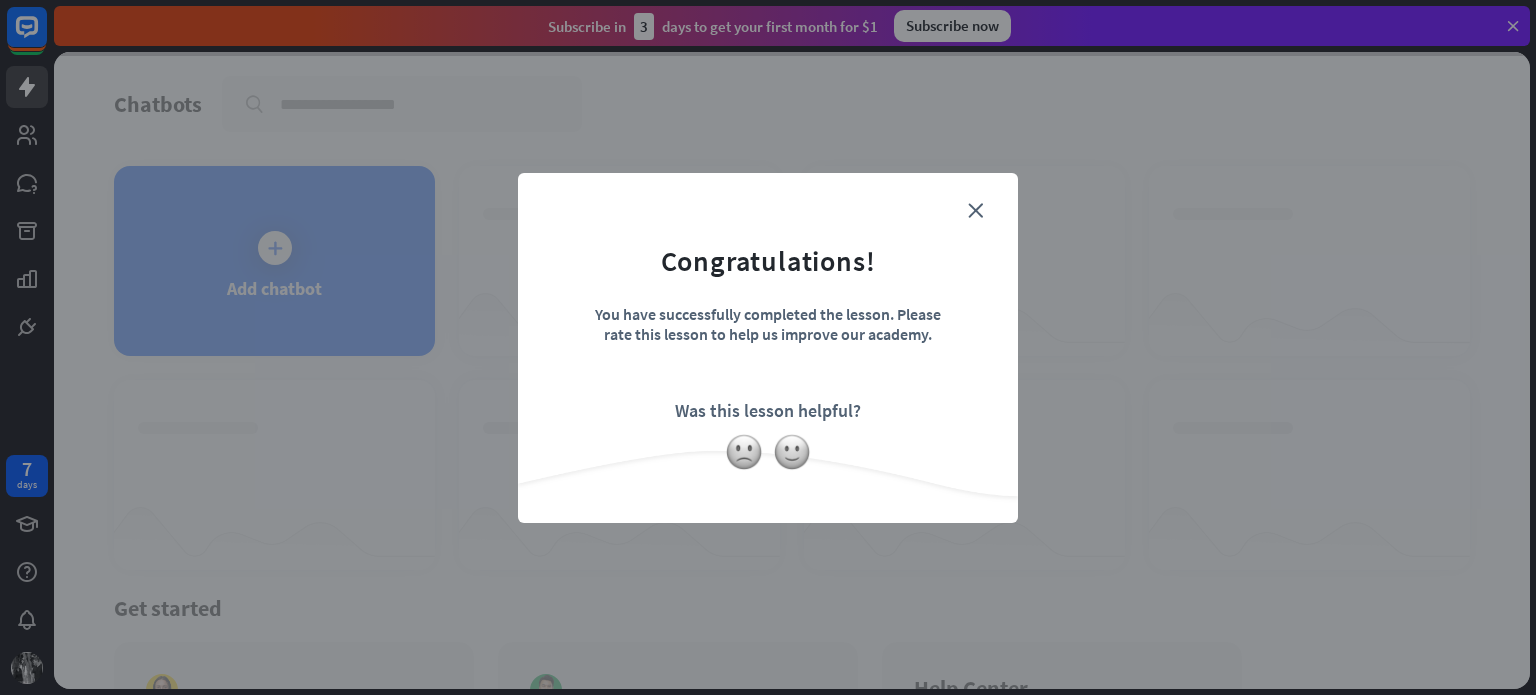 click on "Congratulations!
You have successfully completed the lesson.
Please rate this lesson to help us improve our
academy.
Was this lesson helpful?" at bounding box center (768, 317) 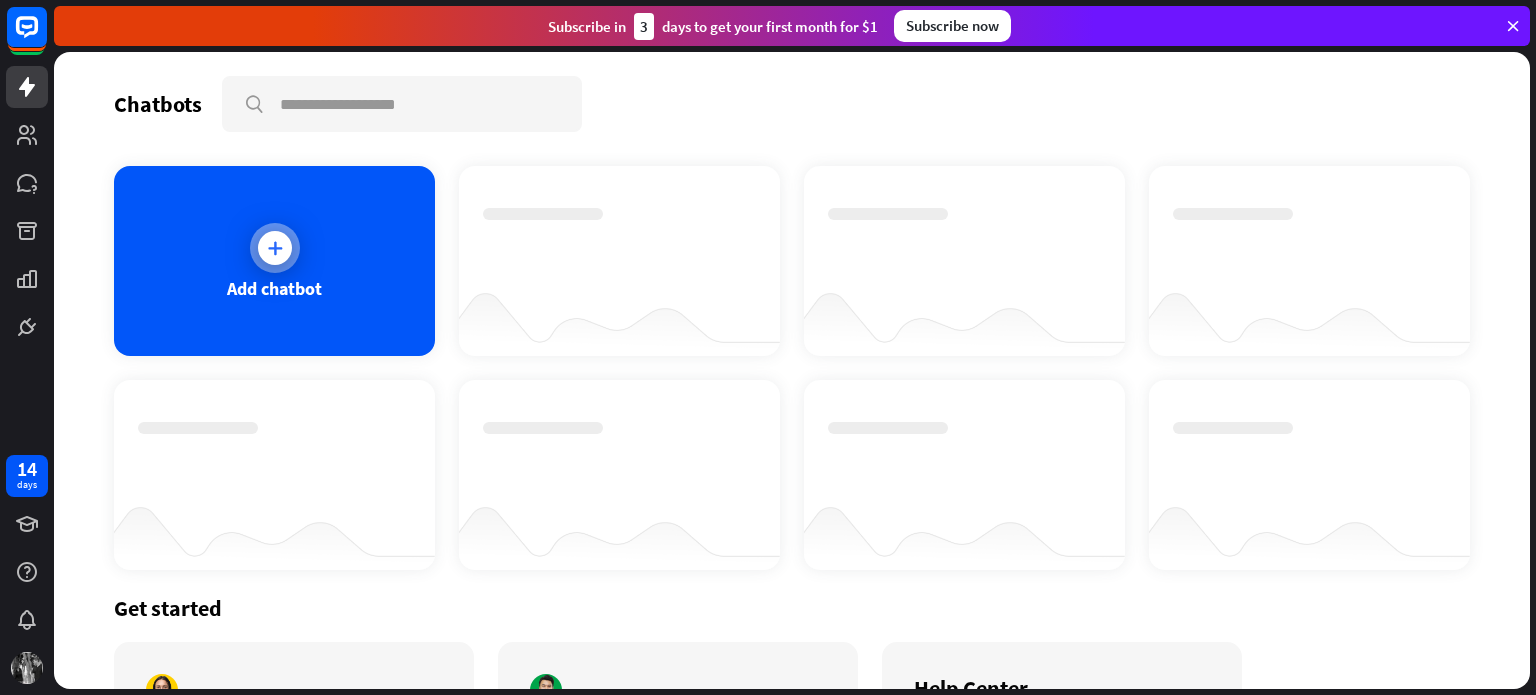 click at bounding box center [275, 248] 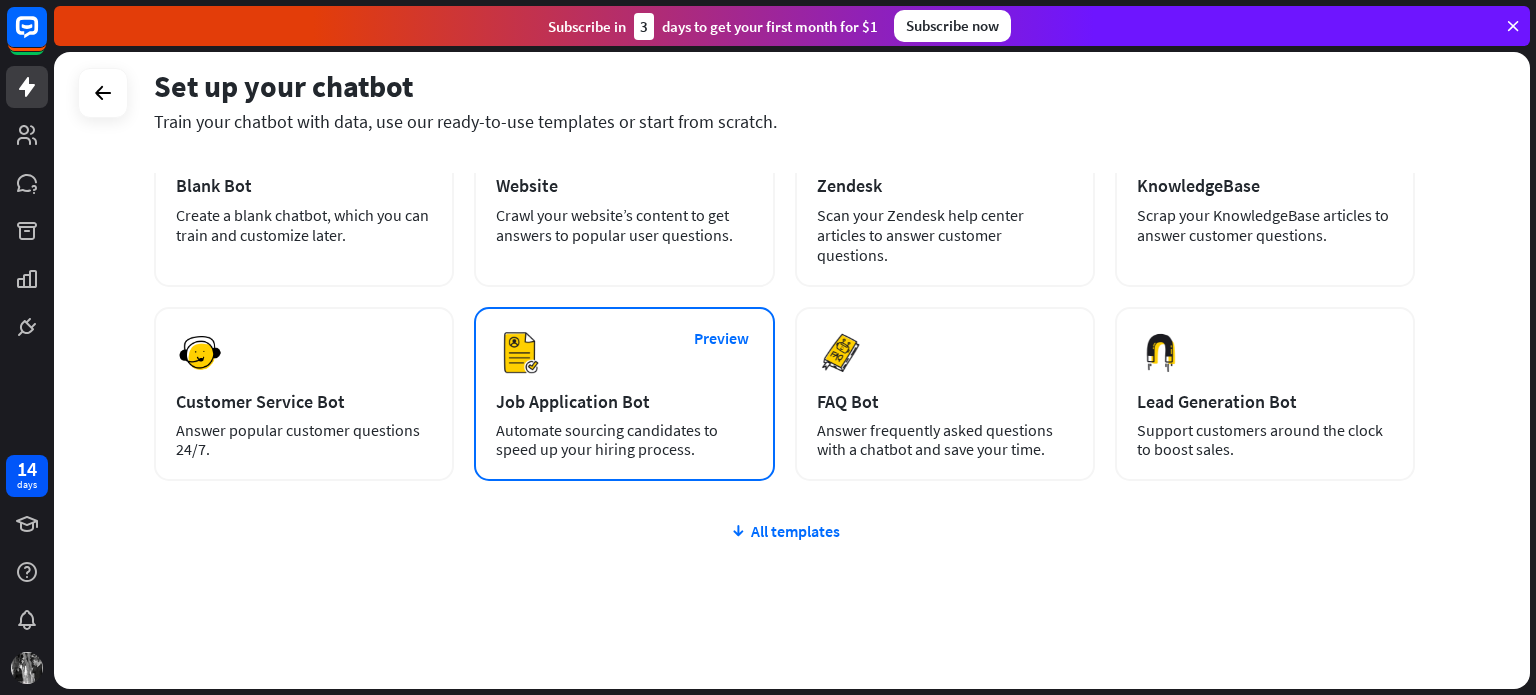 scroll, scrollTop: 168, scrollLeft: 0, axis: vertical 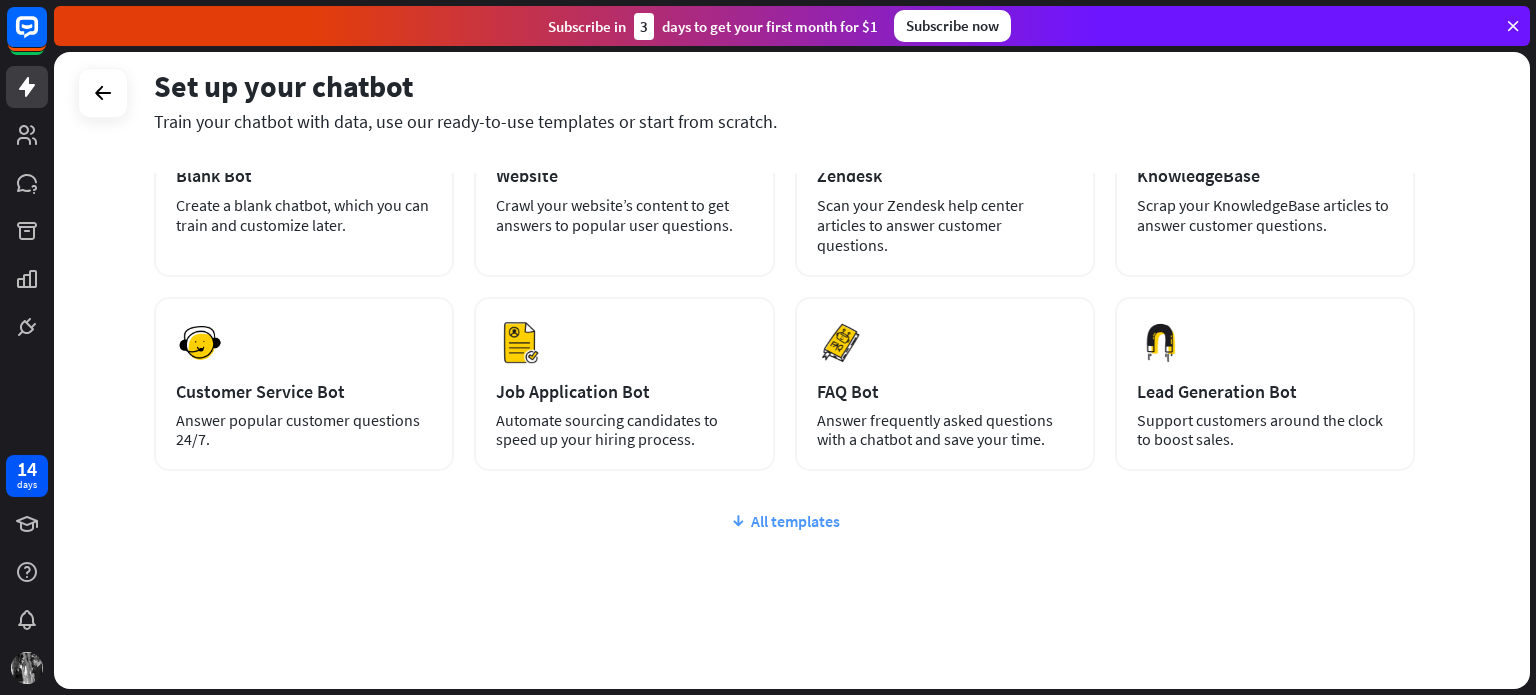 click on "All templates" at bounding box center [784, 521] 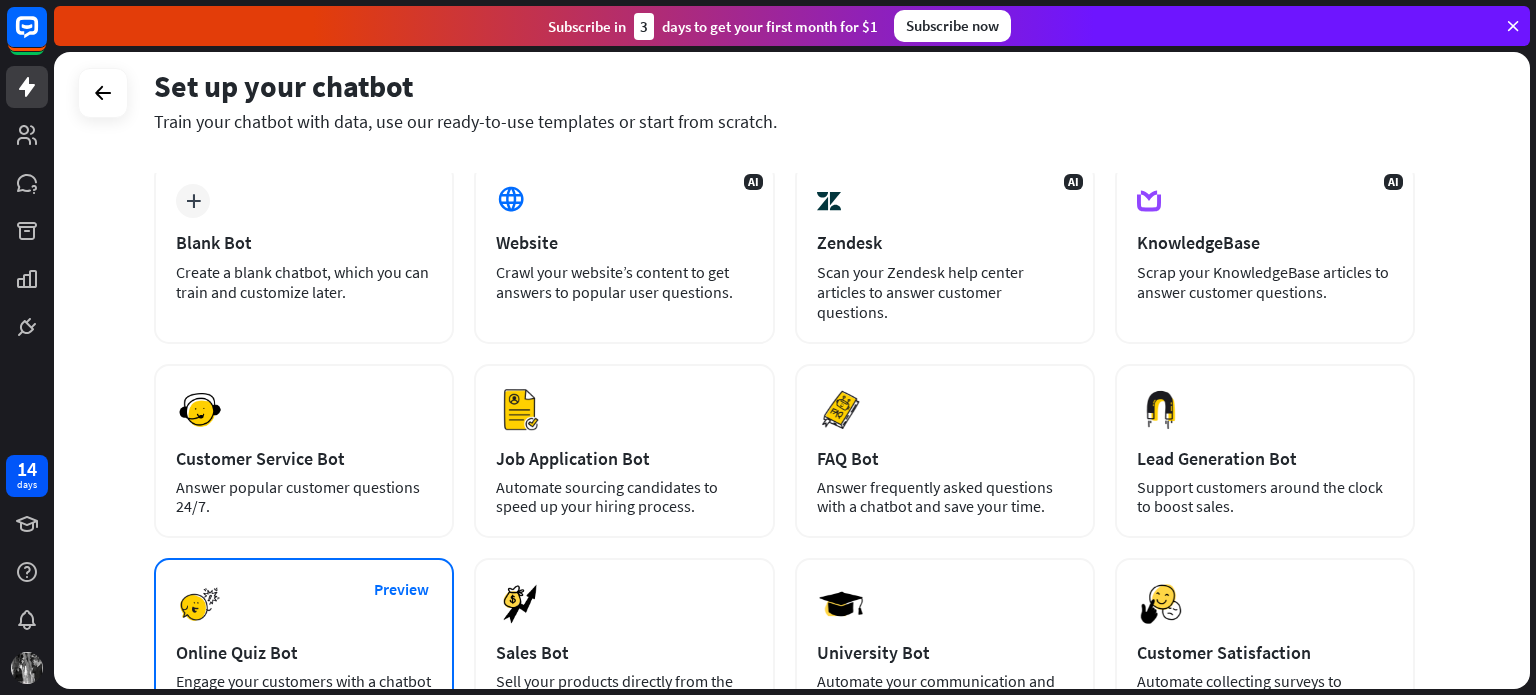 scroll, scrollTop: 0, scrollLeft: 0, axis: both 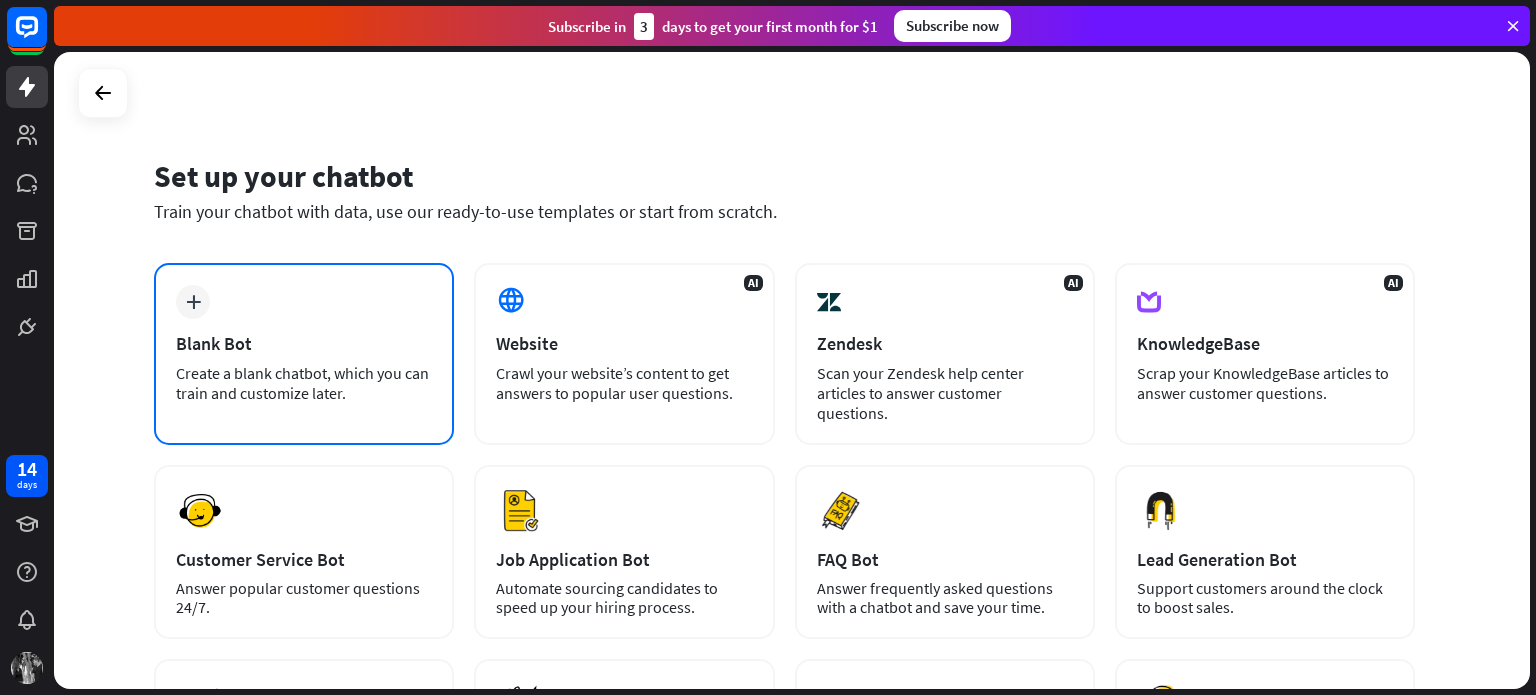 click on "Create a blank chatbot, which you can train and
customize later." at bounding box center (304, 383) 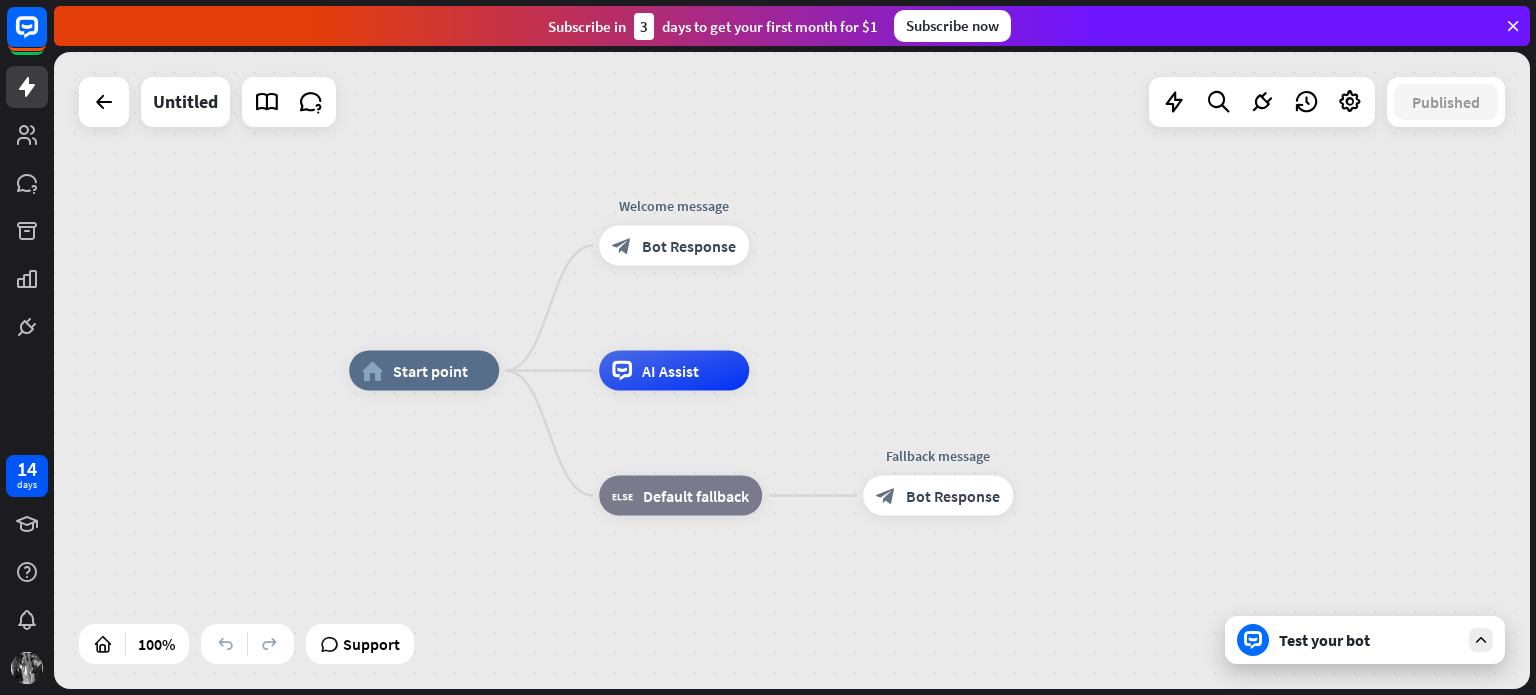 click at bounding box center (1513, 26) 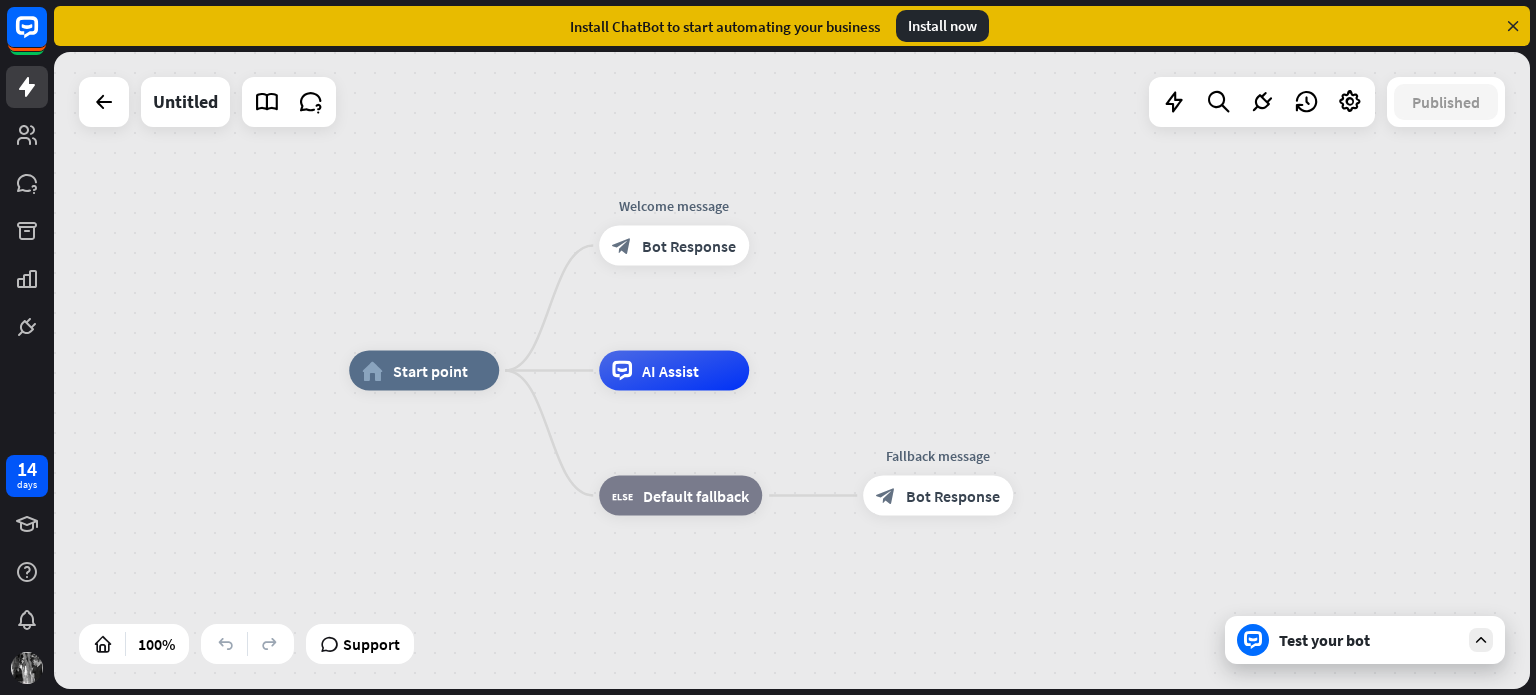click at bounding box center (1513, 26) 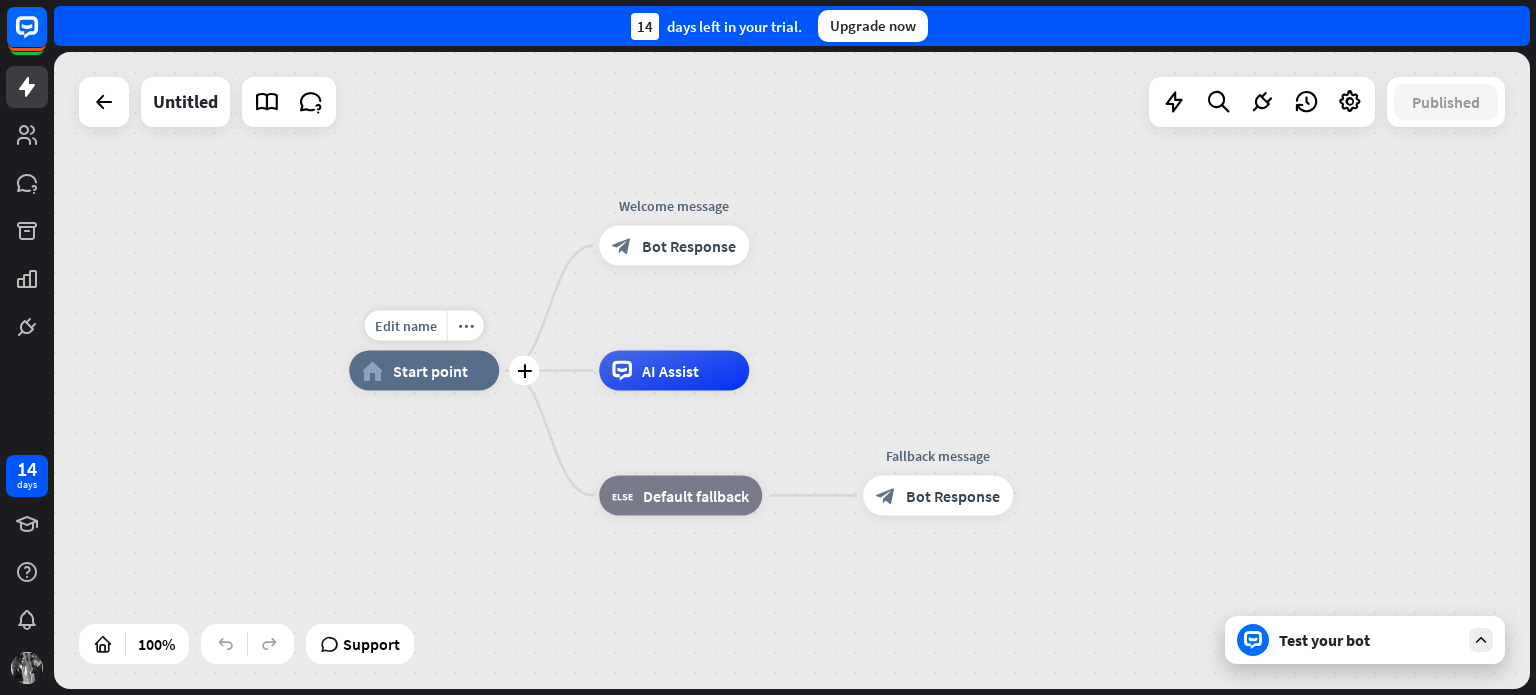 click on "home_2   Start point" at bounding box center [424, 371] 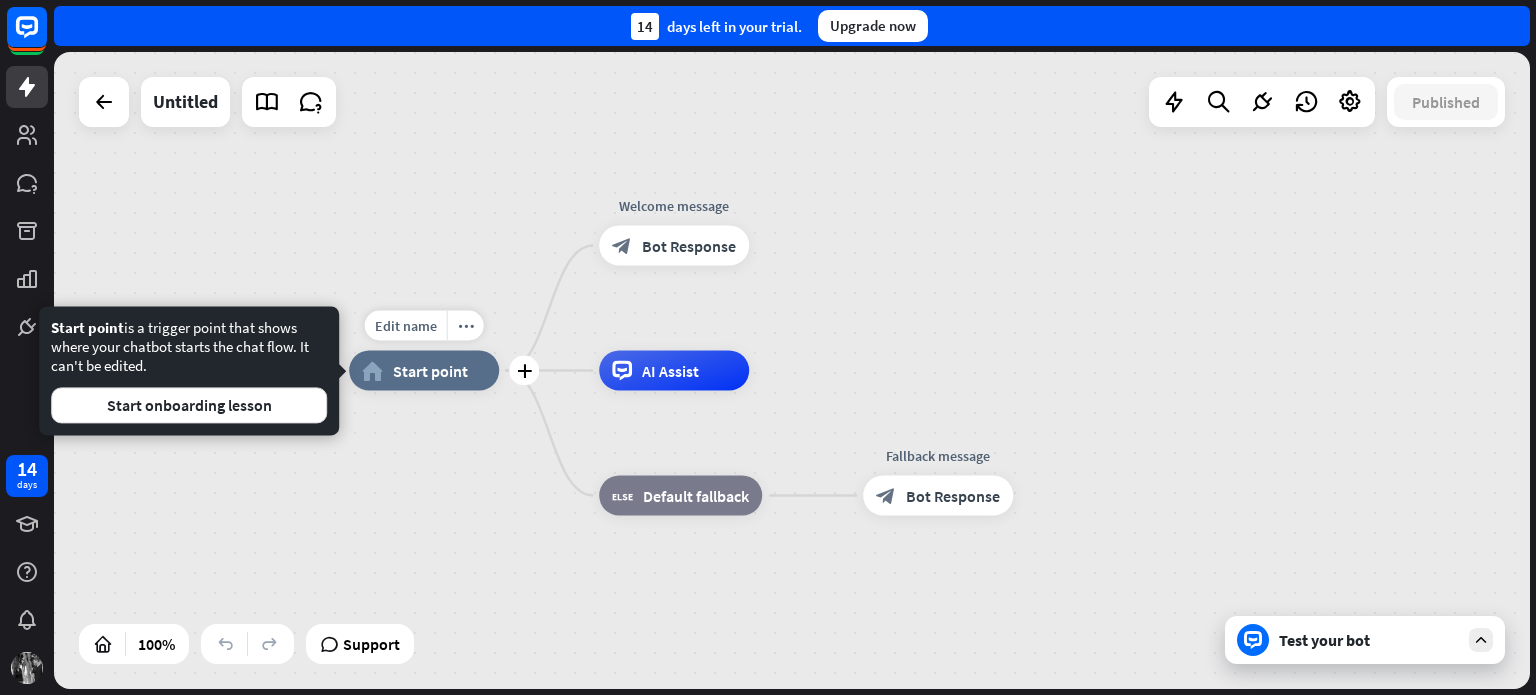 click on "home_2   Start point" at bounding box center [424, 371] 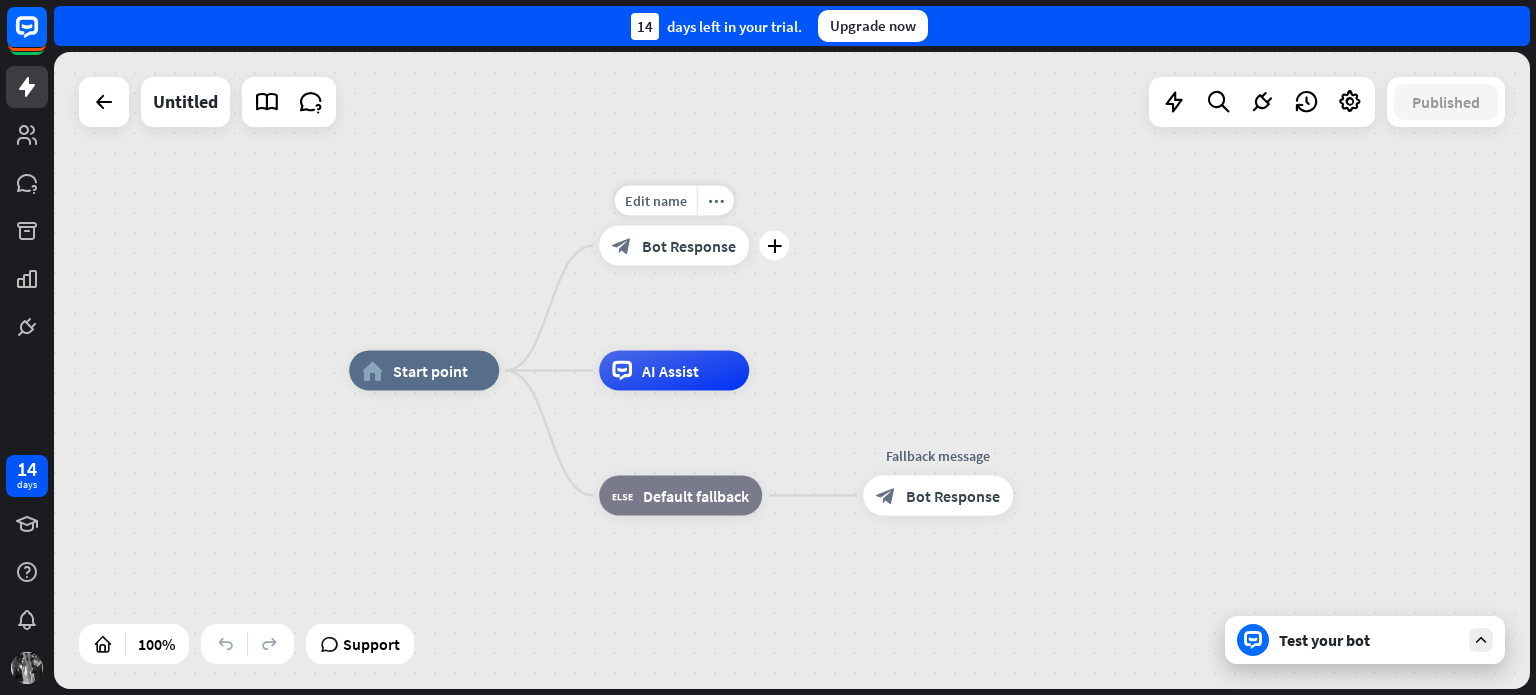 click on "Bot Response" at bounding box center [689, 246] 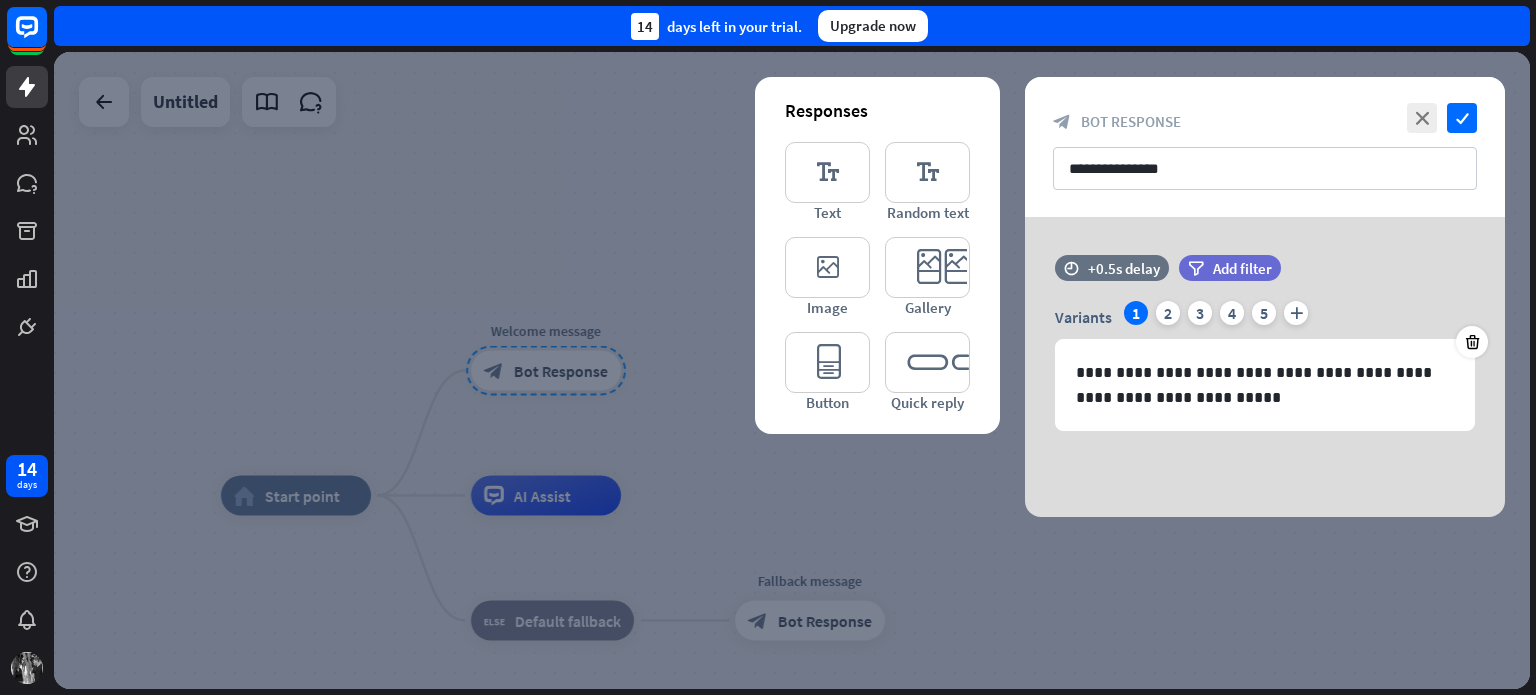 click at bounding box center (792, 370) 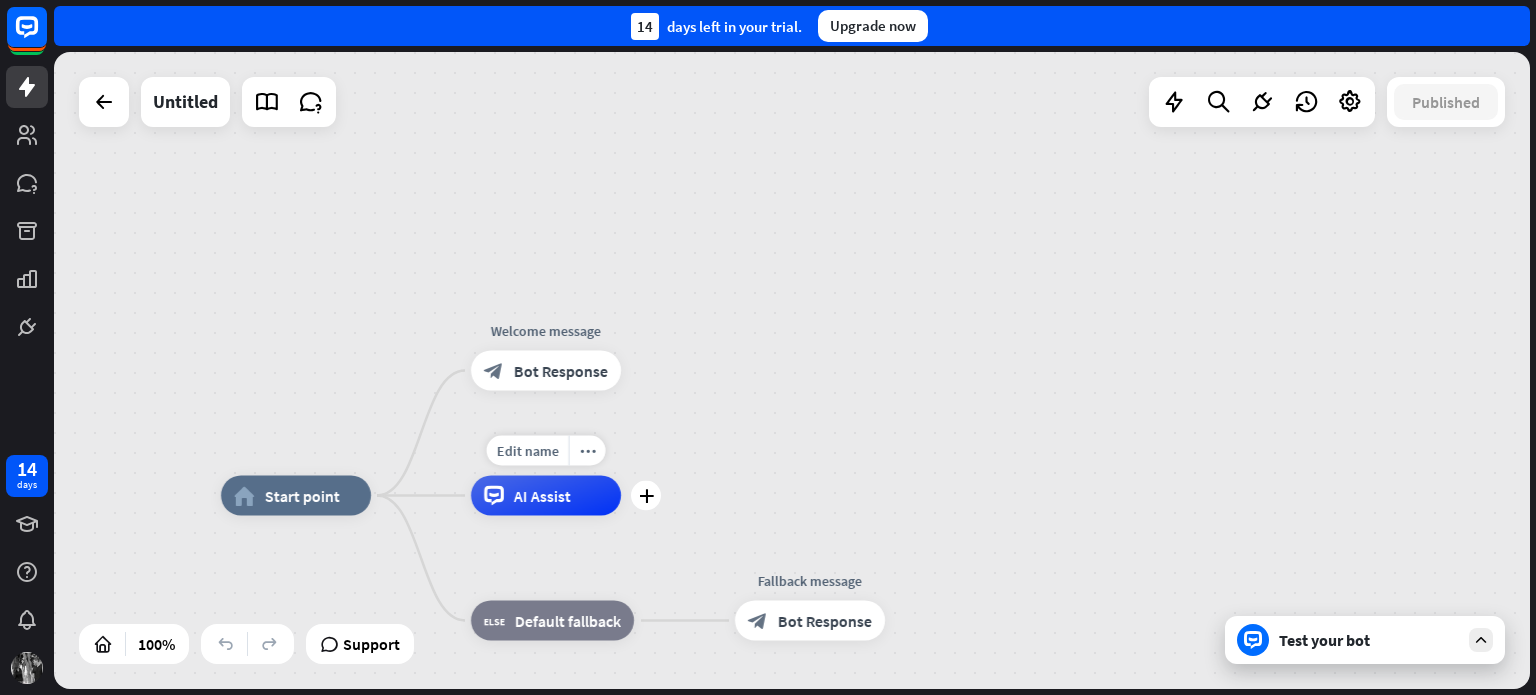 click on "AI Assist" at bounding box center (546, 496) 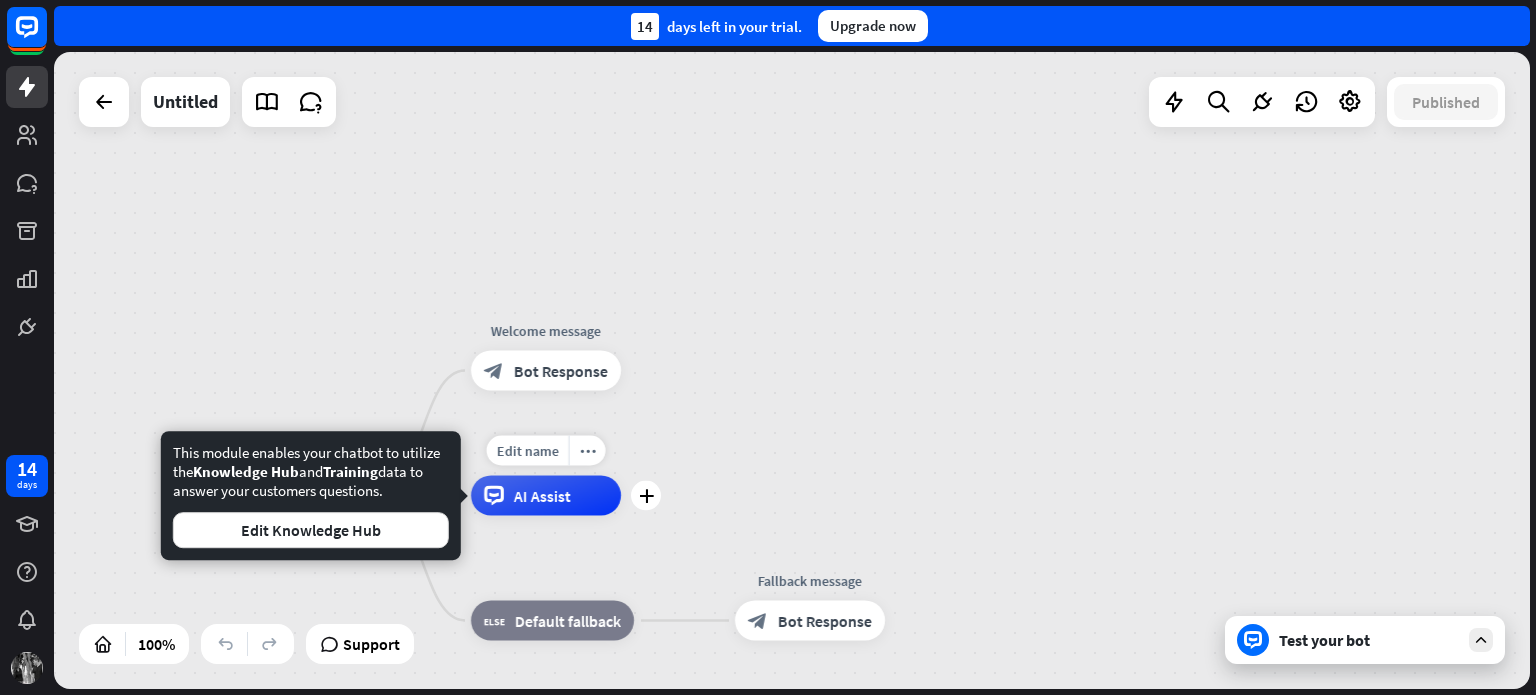 click on "AI Assist" at bounding box center [546, 496] 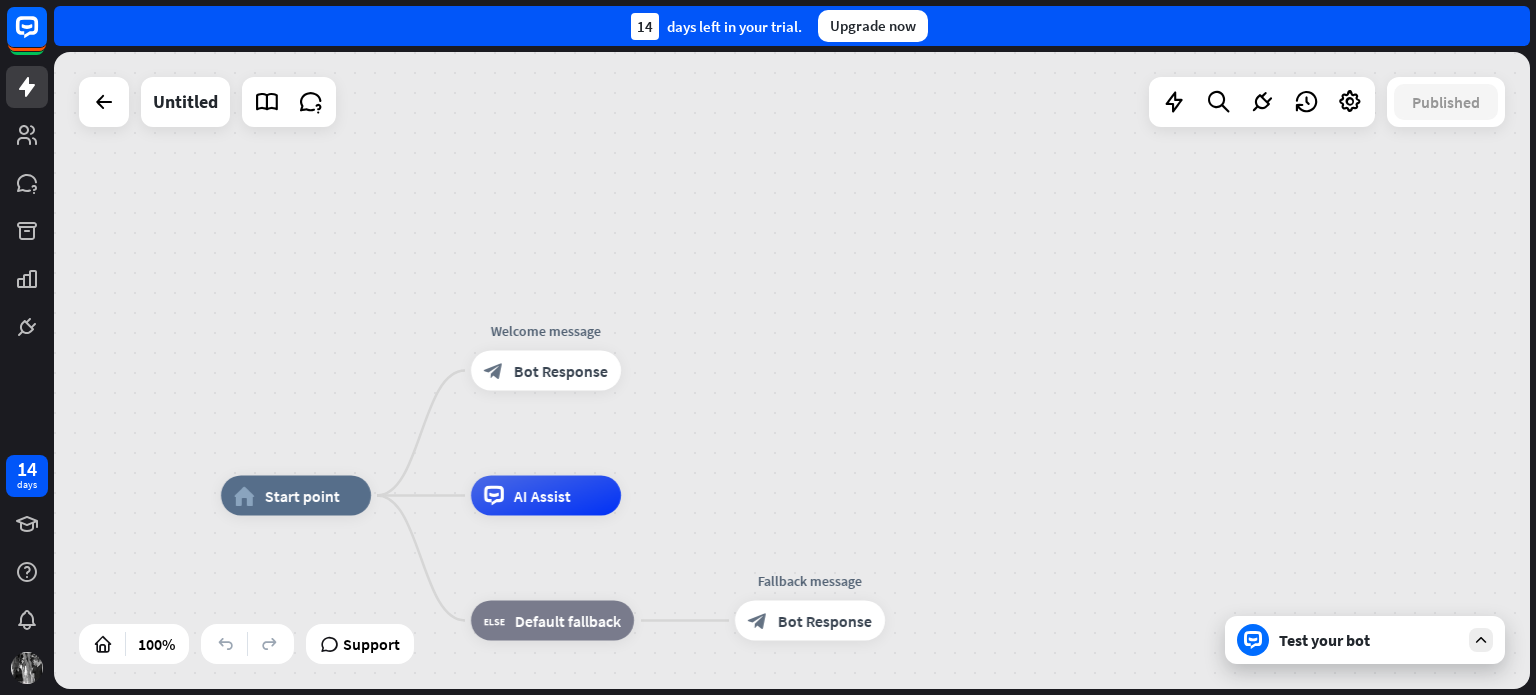 click on "Test your bot" at bounding box center (1369, 640) 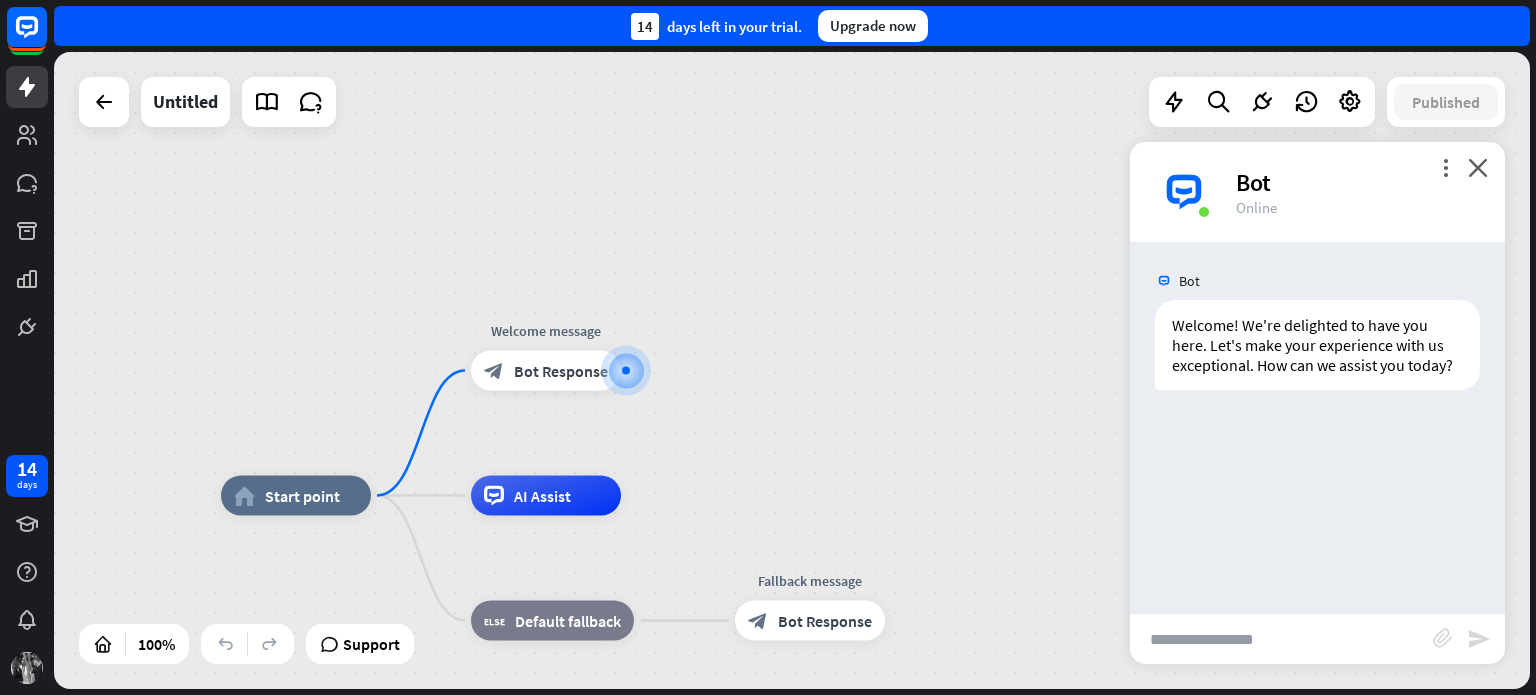 click at bounding box center [1281, 639] 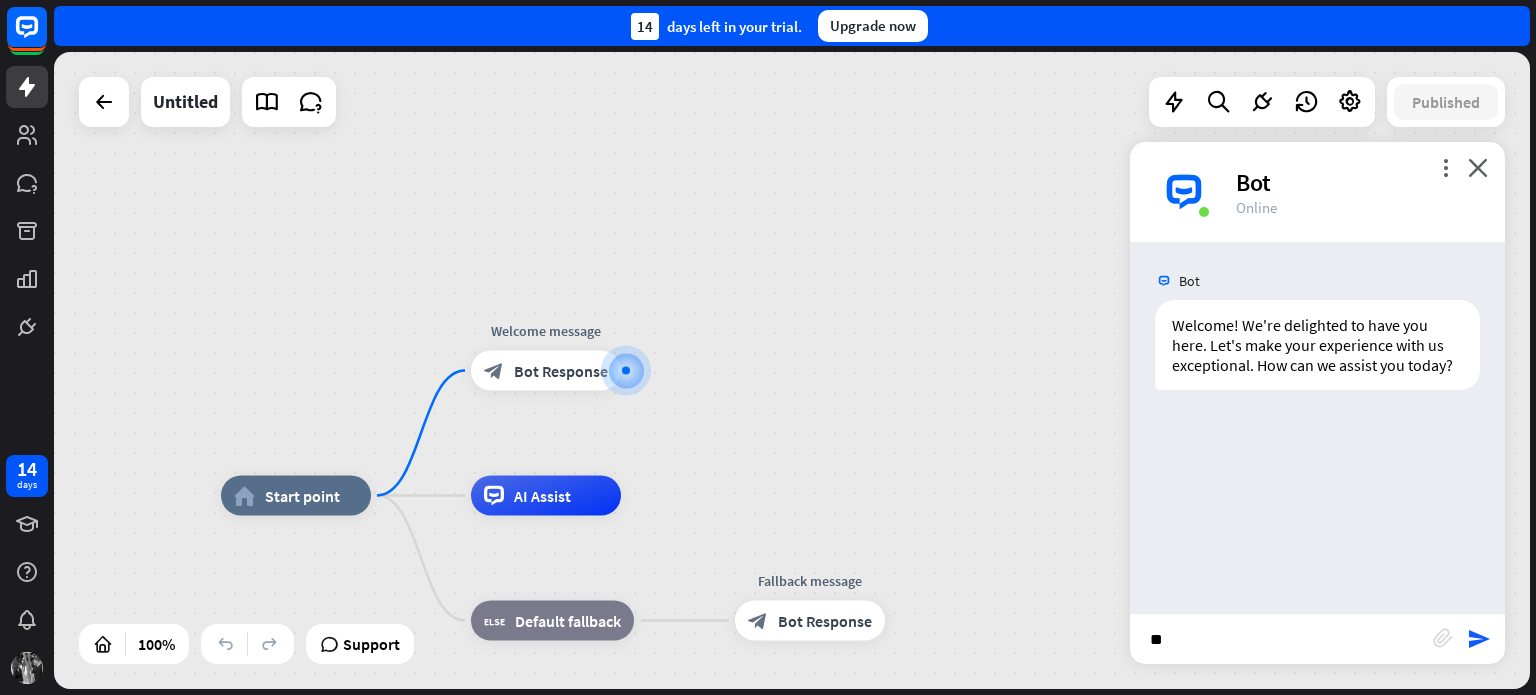 type on "***" 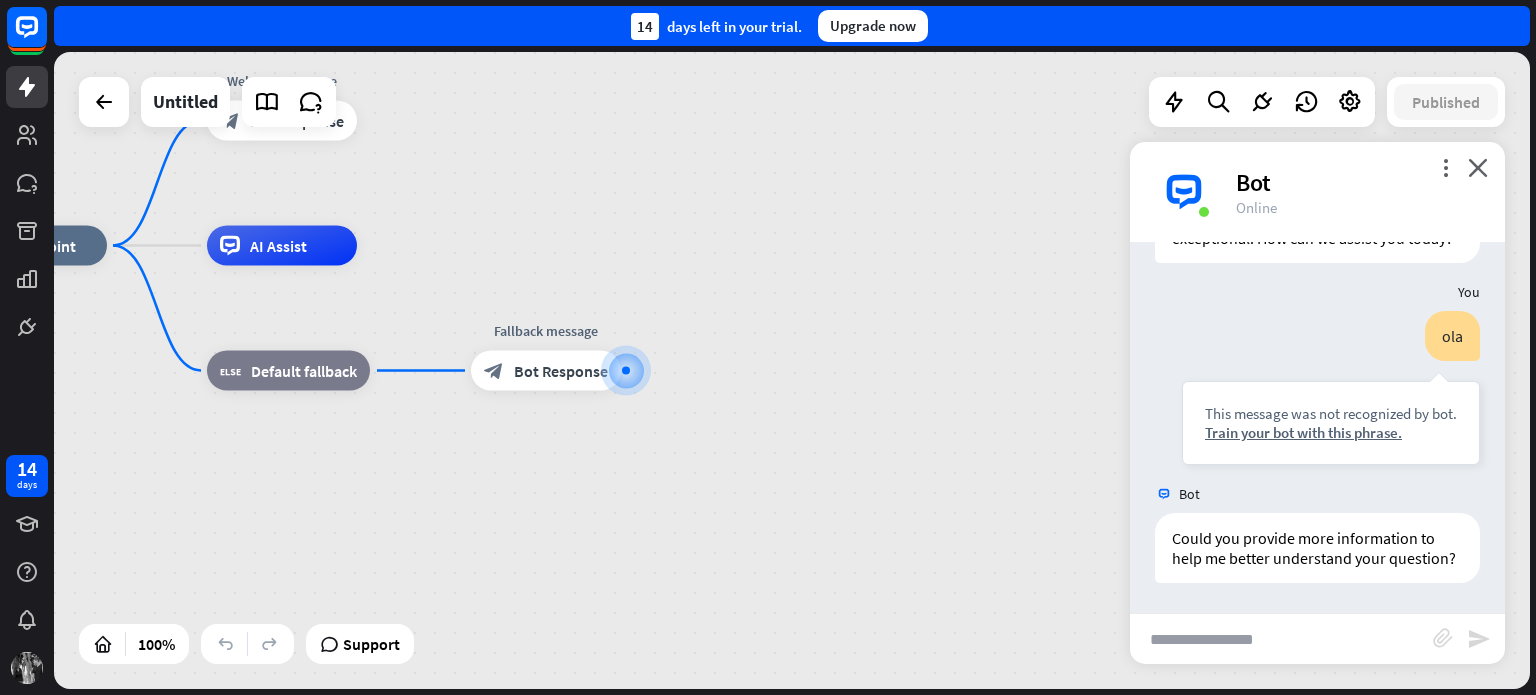 scroll, scrollTop: 166, scrollLeft: 0, axis: vertical 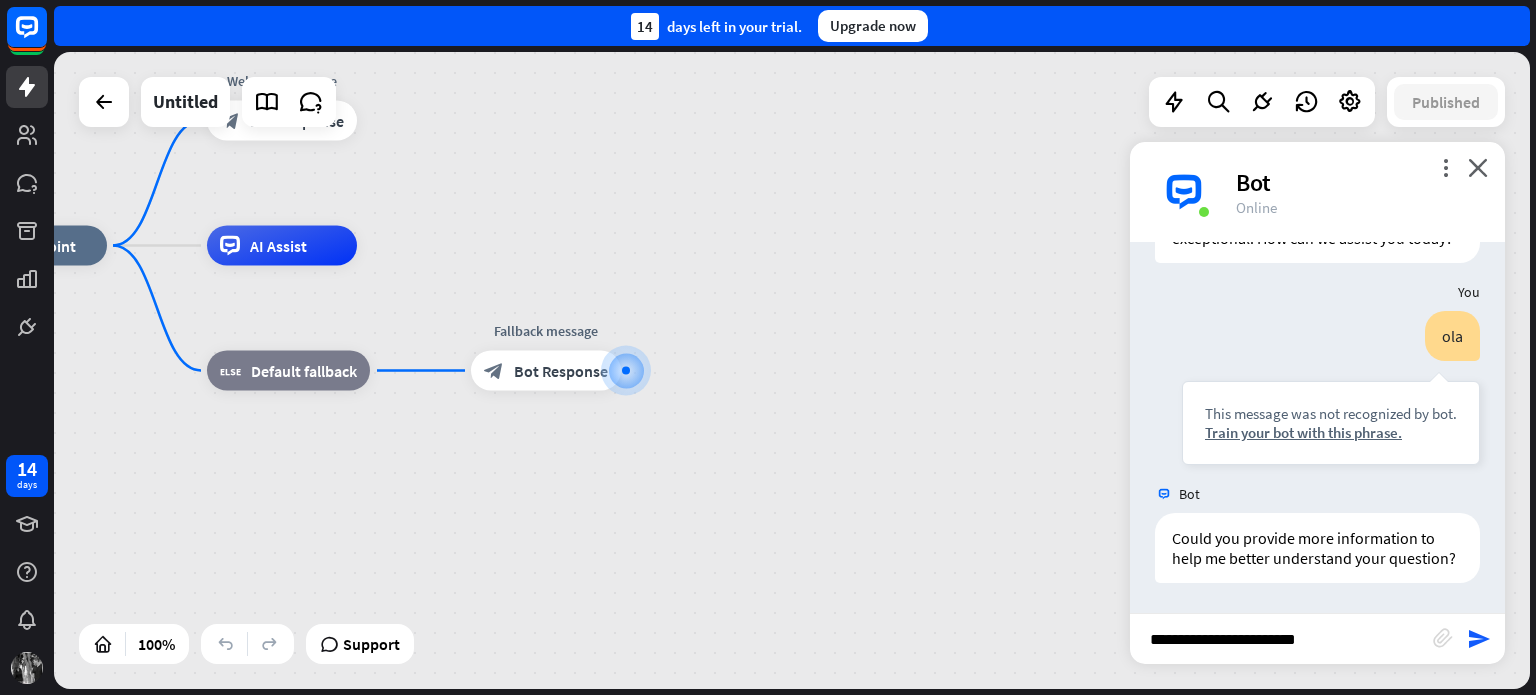 type on "**********" 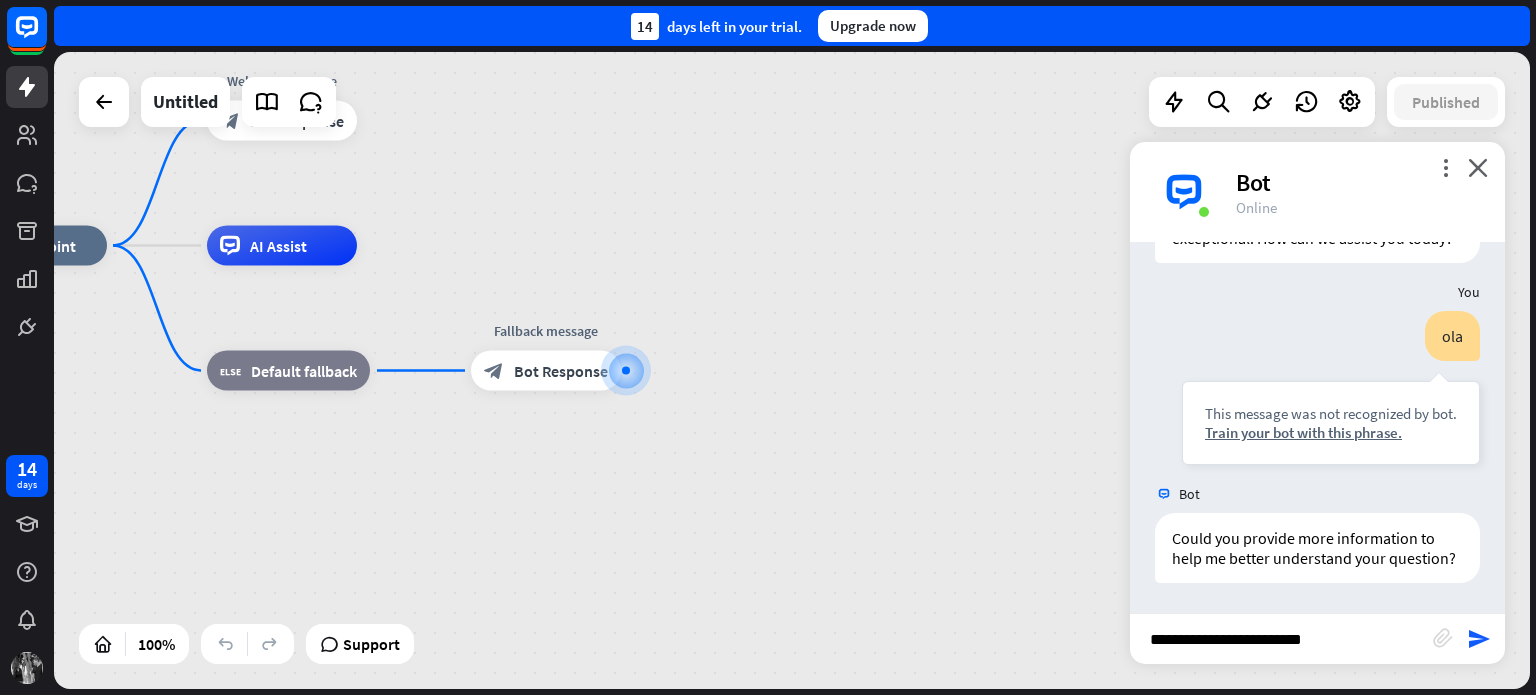 type 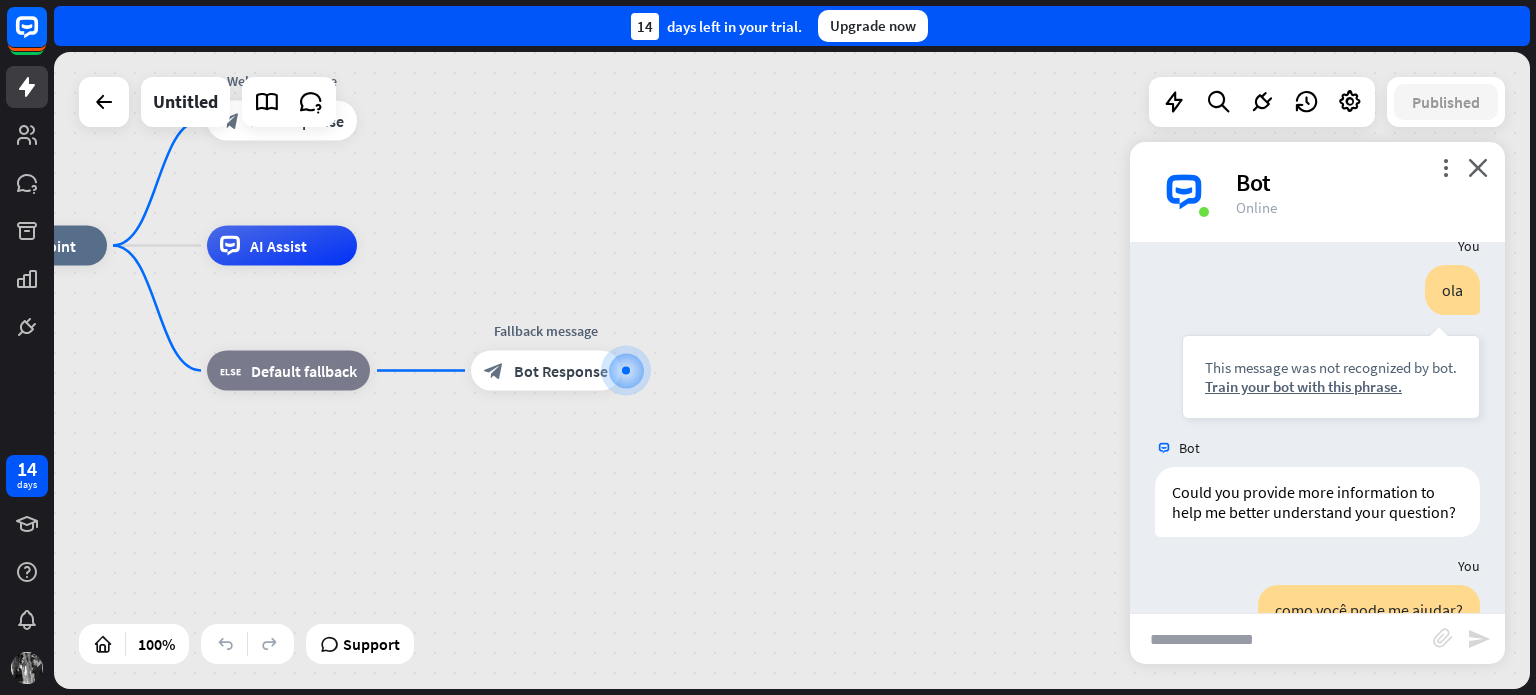 scroll, scrollTop: 206, scrollLeft: 0, axis: vertical 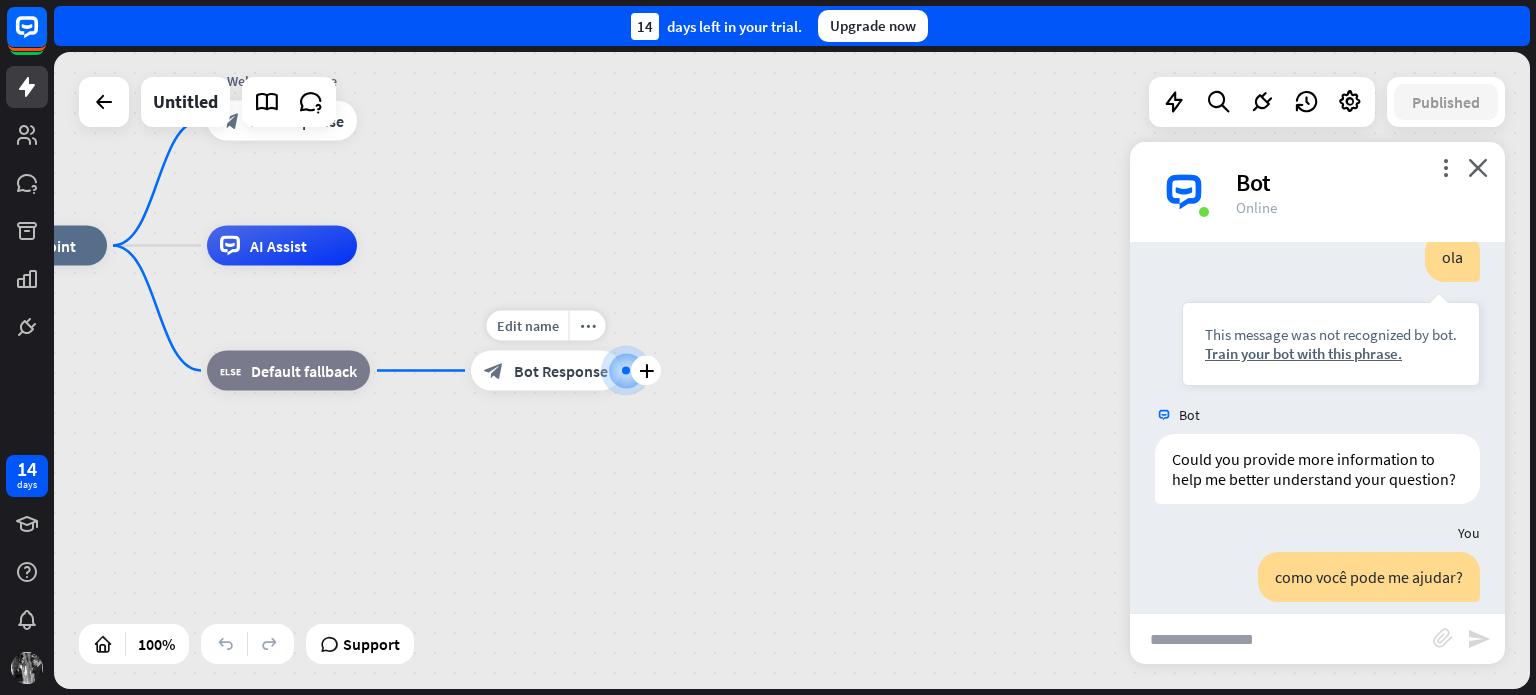 click at bounding box center [626, 371] 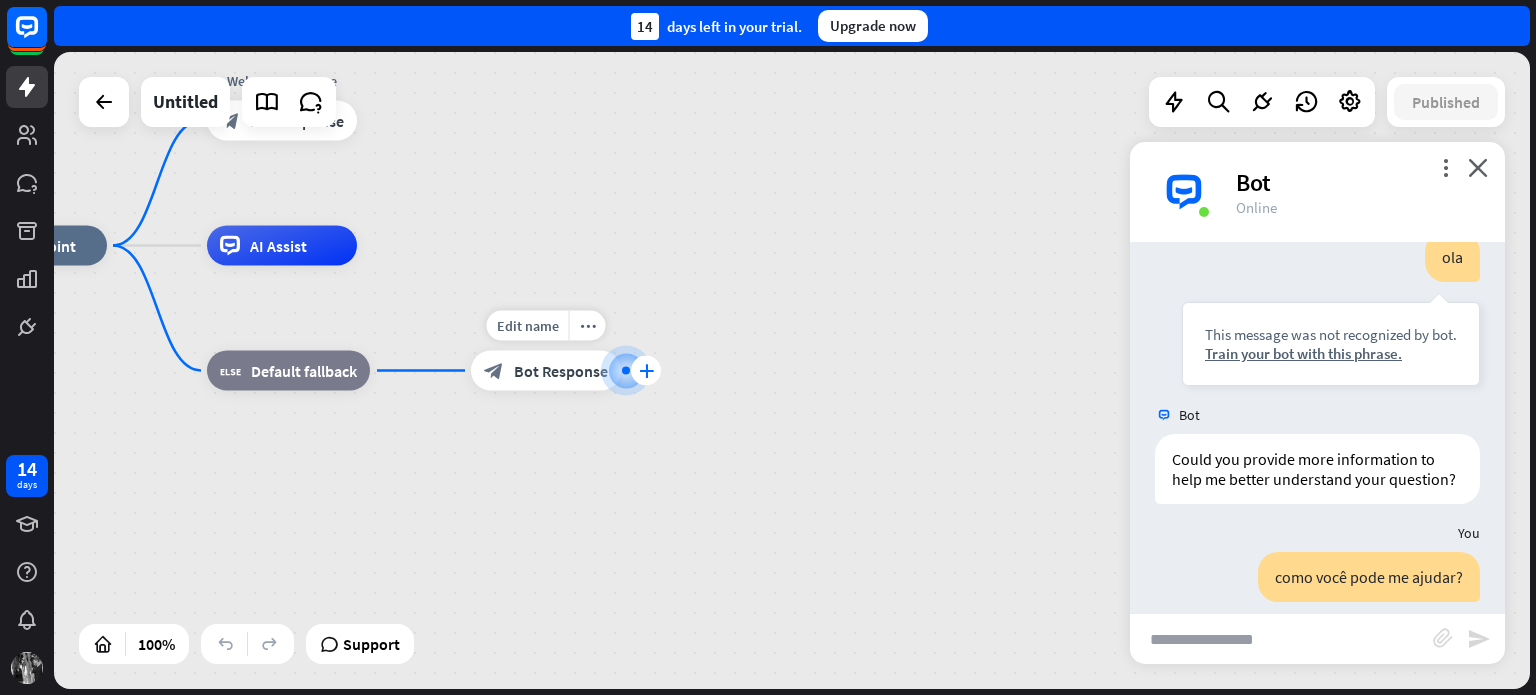 click on "plus" at bounding box center [646, 371] 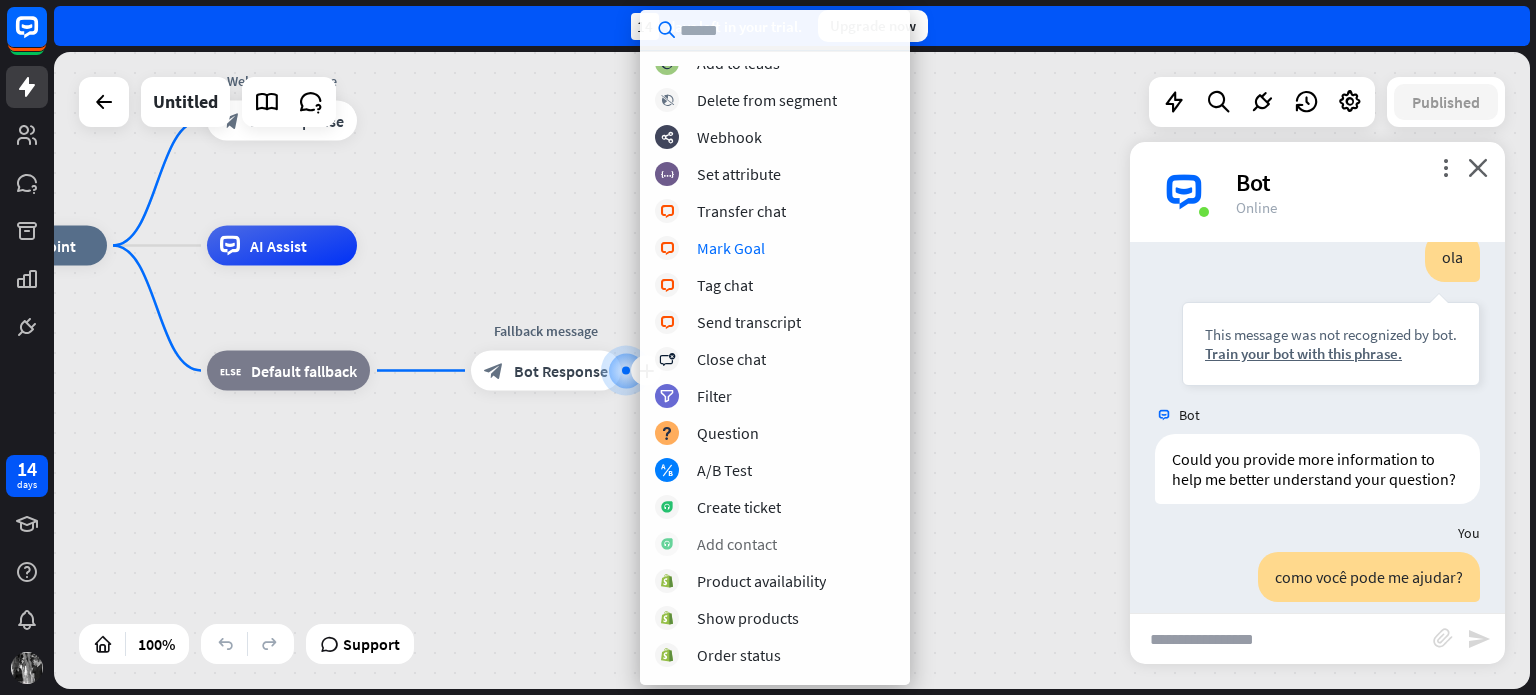 scroll, scrollTop: 492, scrollLeft: 0, axis: vertical 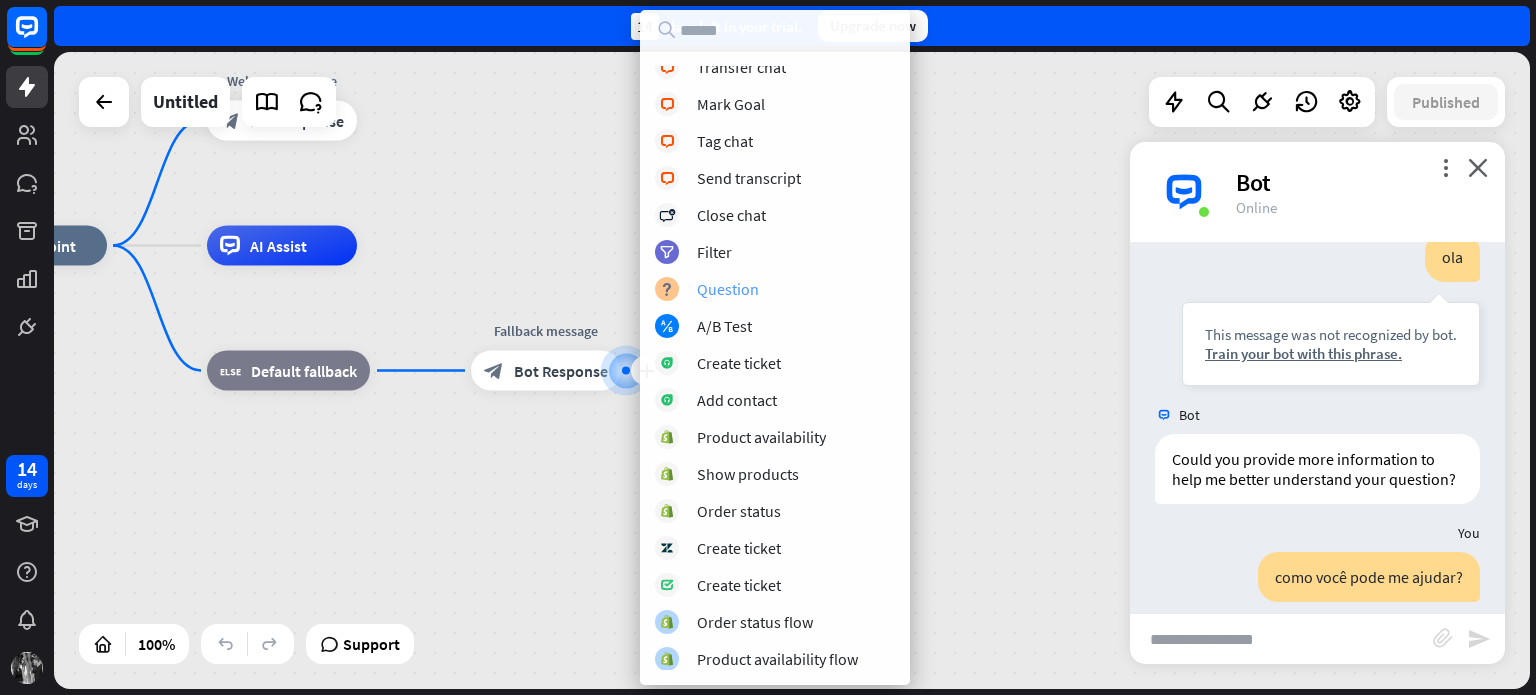 click on "Question" at bounding box center [728, 289] 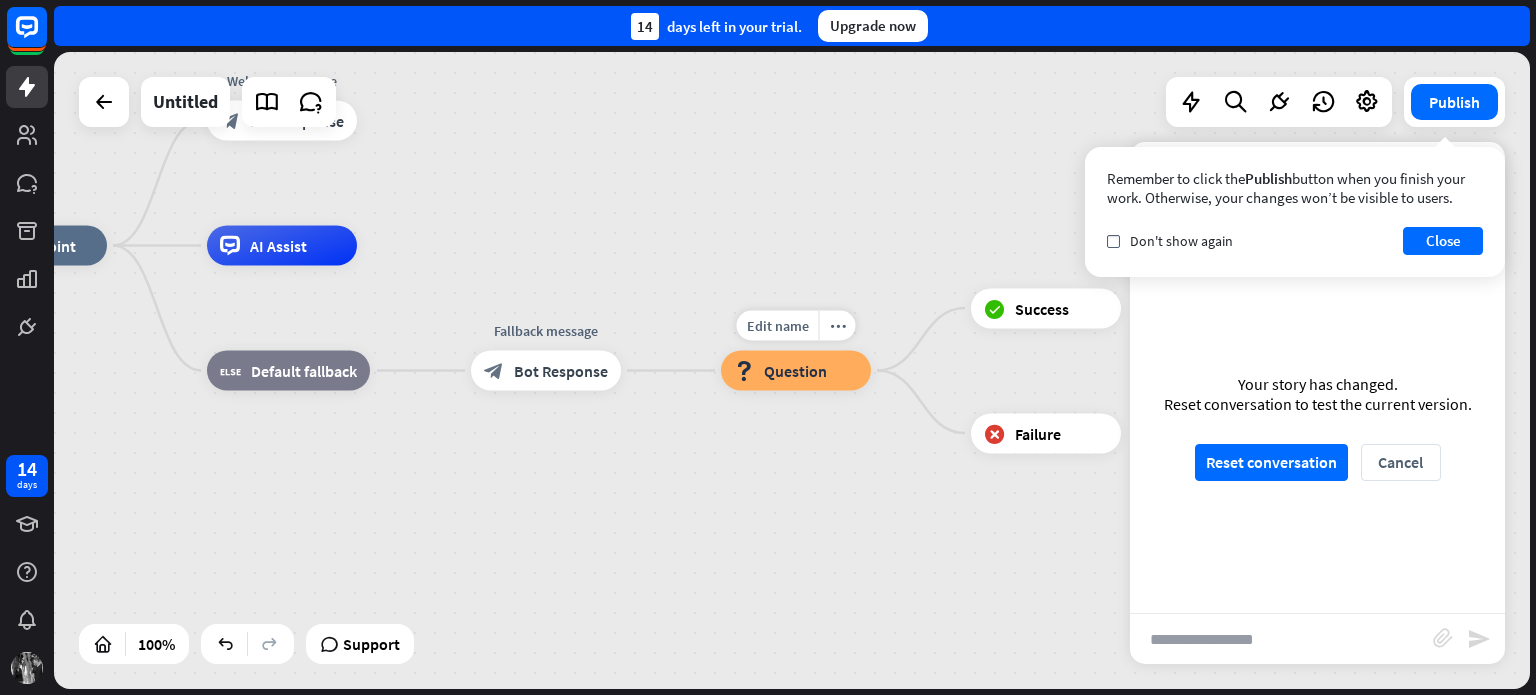 click on "Question" at bounding box center [795, 371] 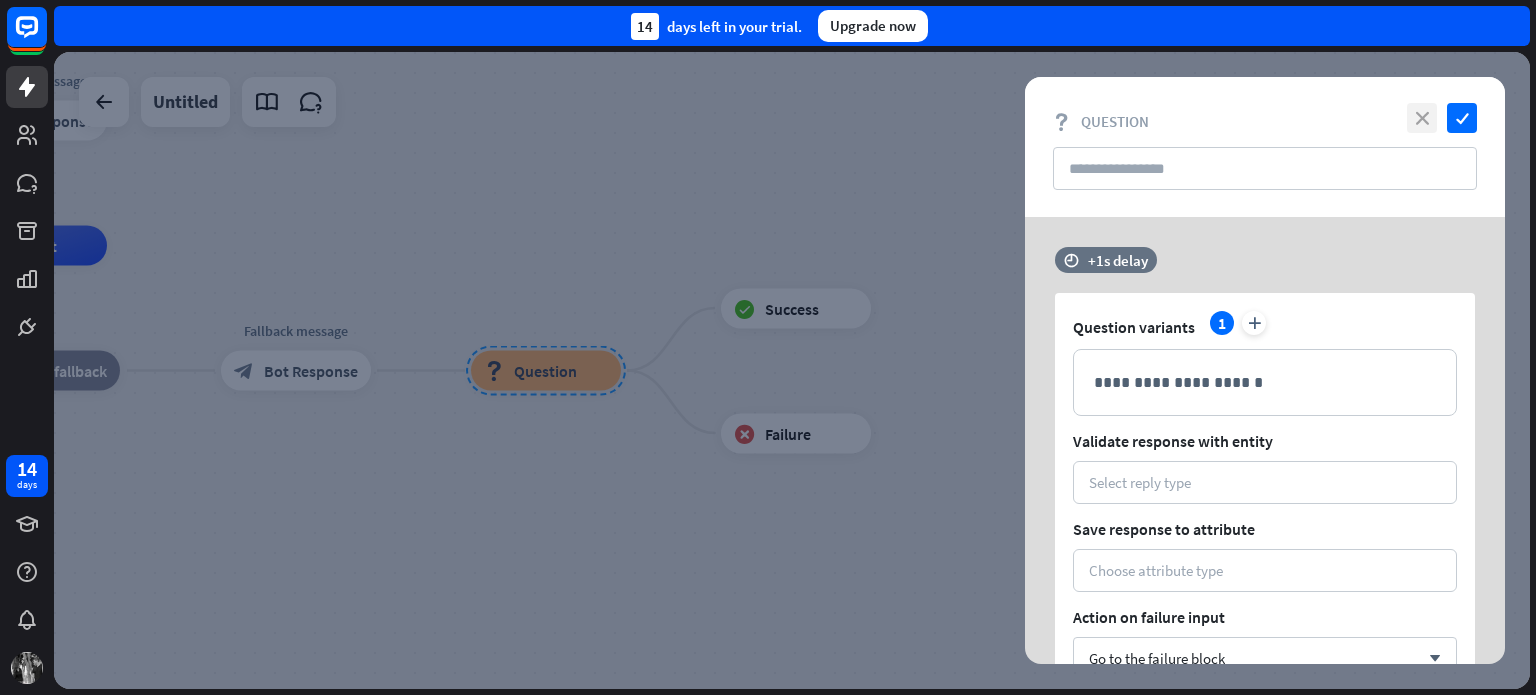 click on "close" at bounding box center [1422, 118] 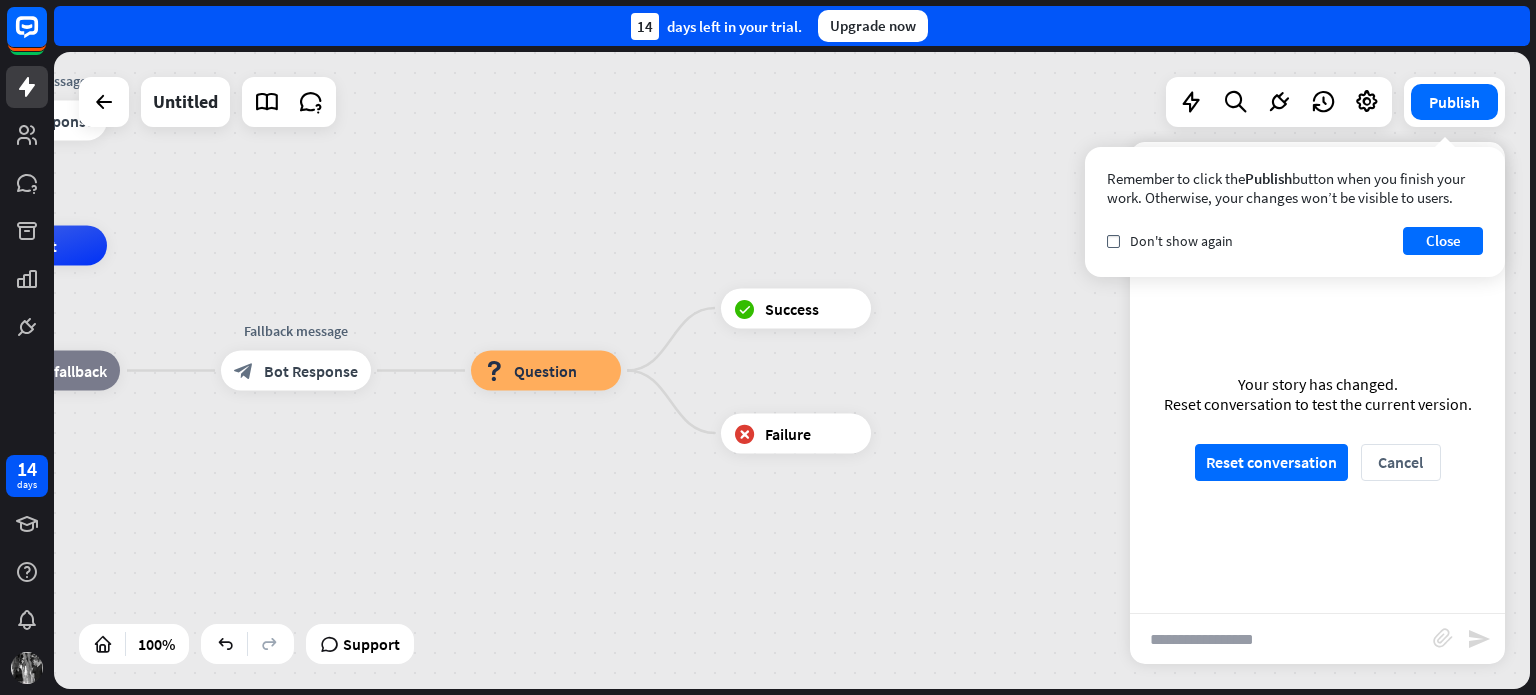 click on "home_2 Start point Welcome message block_bot_response Bot Response AI Assist block_fallback Default fallback Fallback message block_bot_response Bot Response block_question Question block_success Success block_failure Failure" at bounding box center (792, 370) 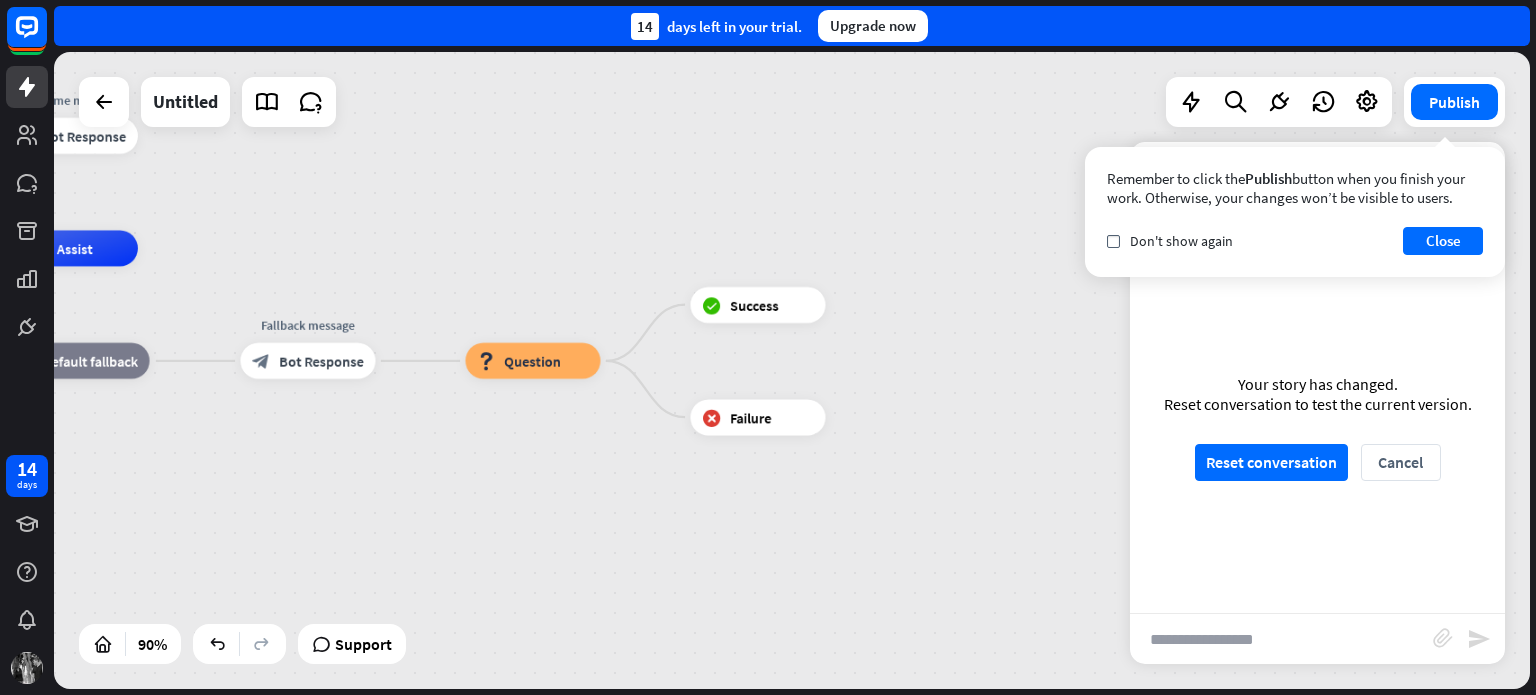 drag, startPoint x: 490, startPoint y: 235, endPoint x: 706, endPoint y: 241, distance: 216.08331 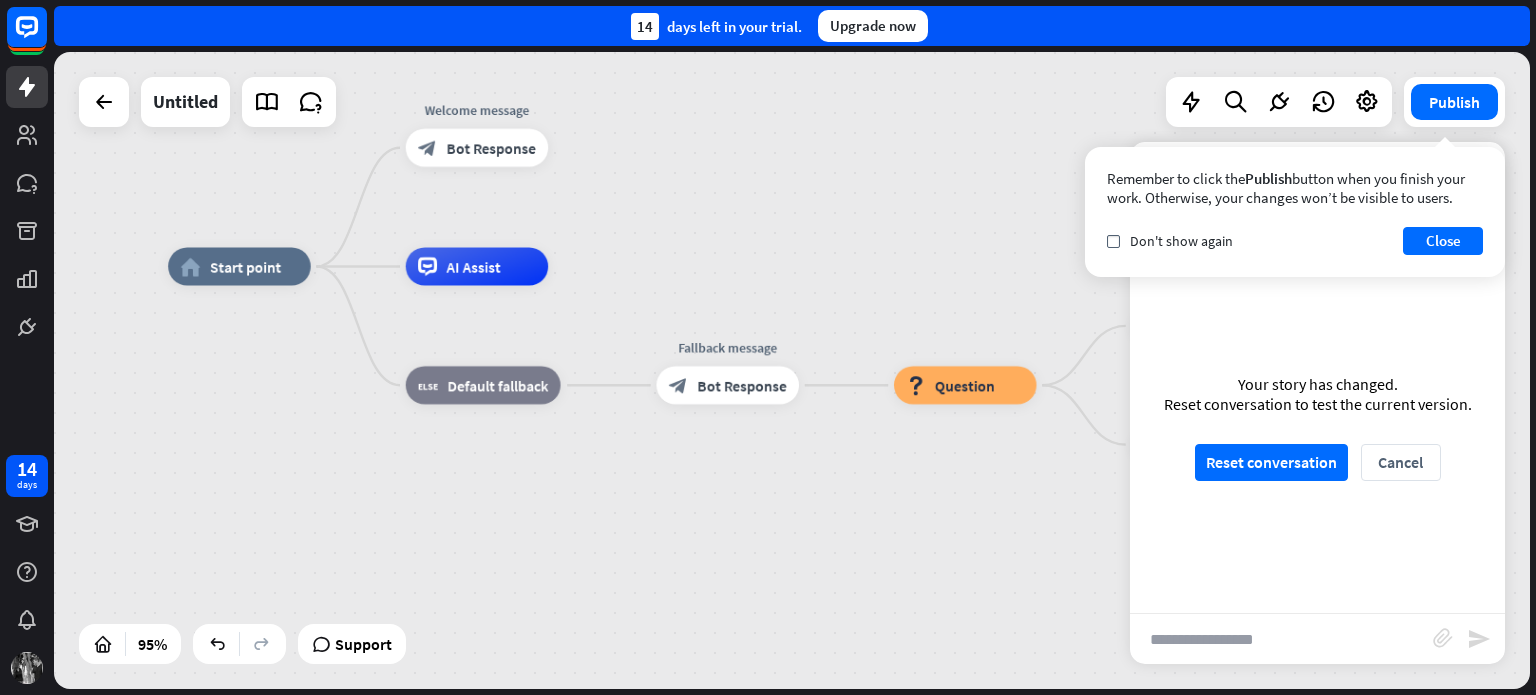 drag, startPoint x: 119, startPoint y: 477, endPoint x: 558, endPoint y: 514, distance: 440.55646 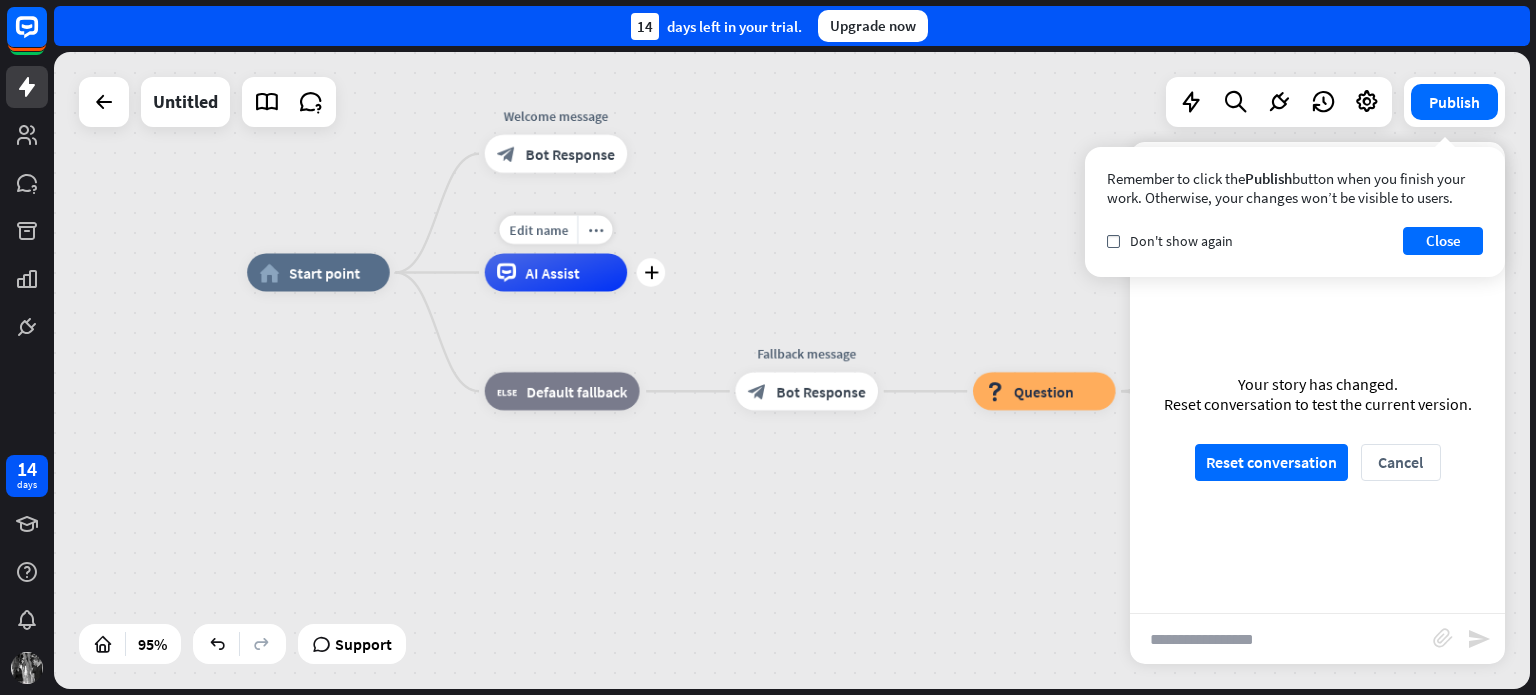 click on "AI Assist" at bounding box center [556, 272] 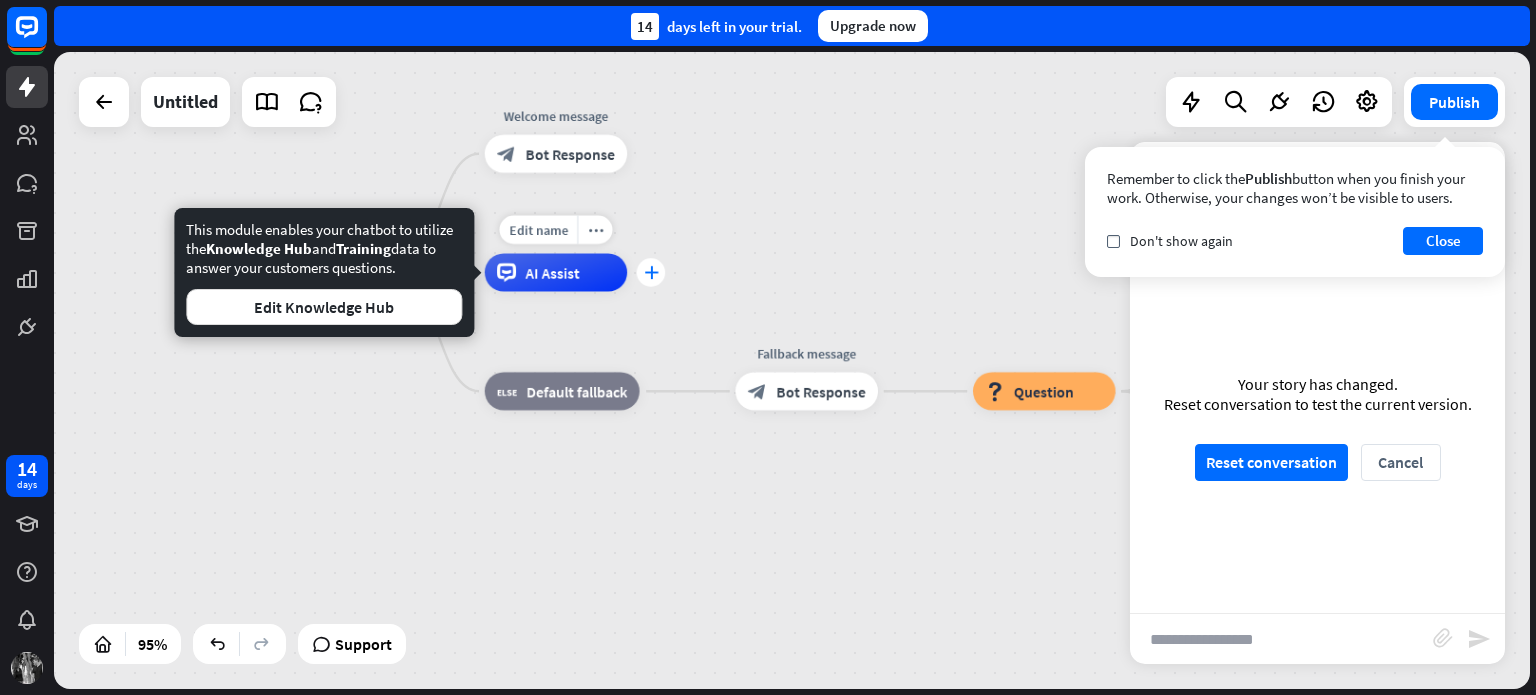 click on "plus" at bounding box center [651, 272] 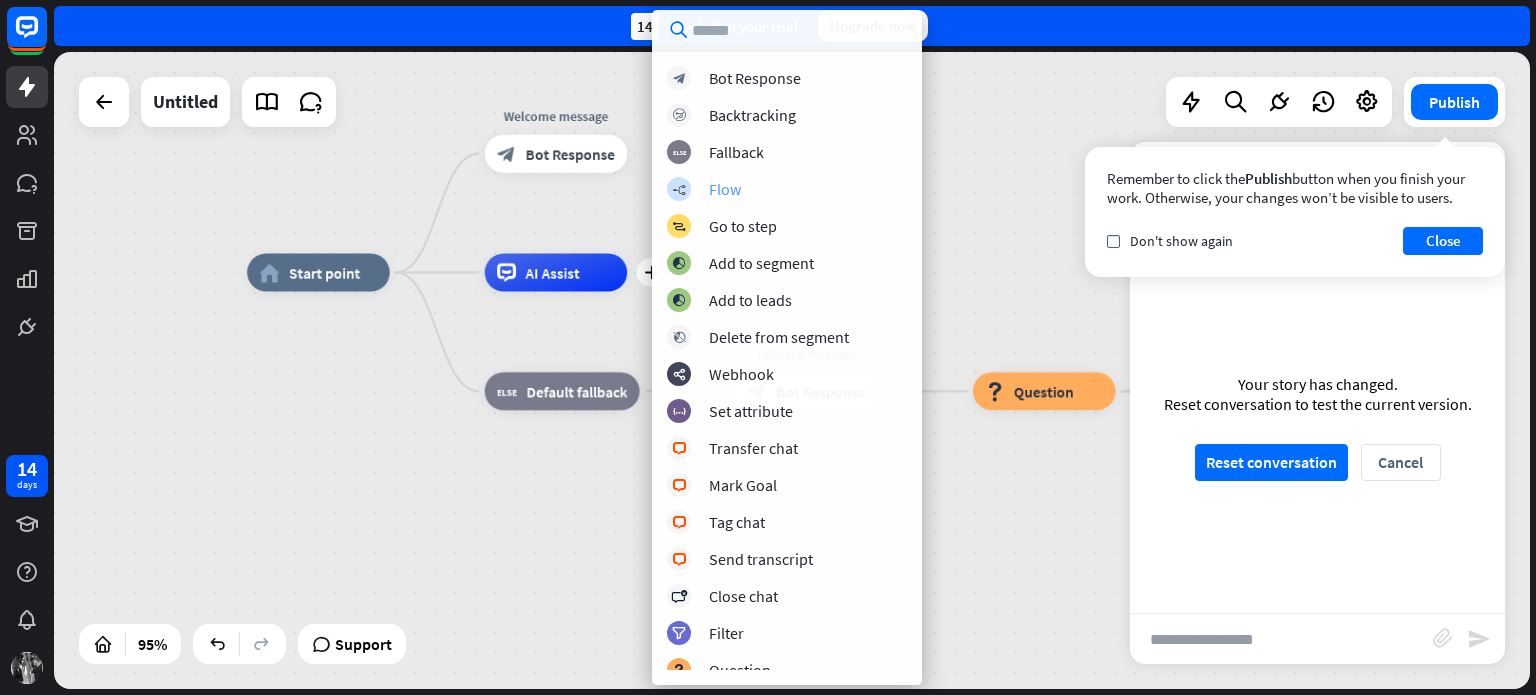 click on "Flow" at bounding box center (725, 189) 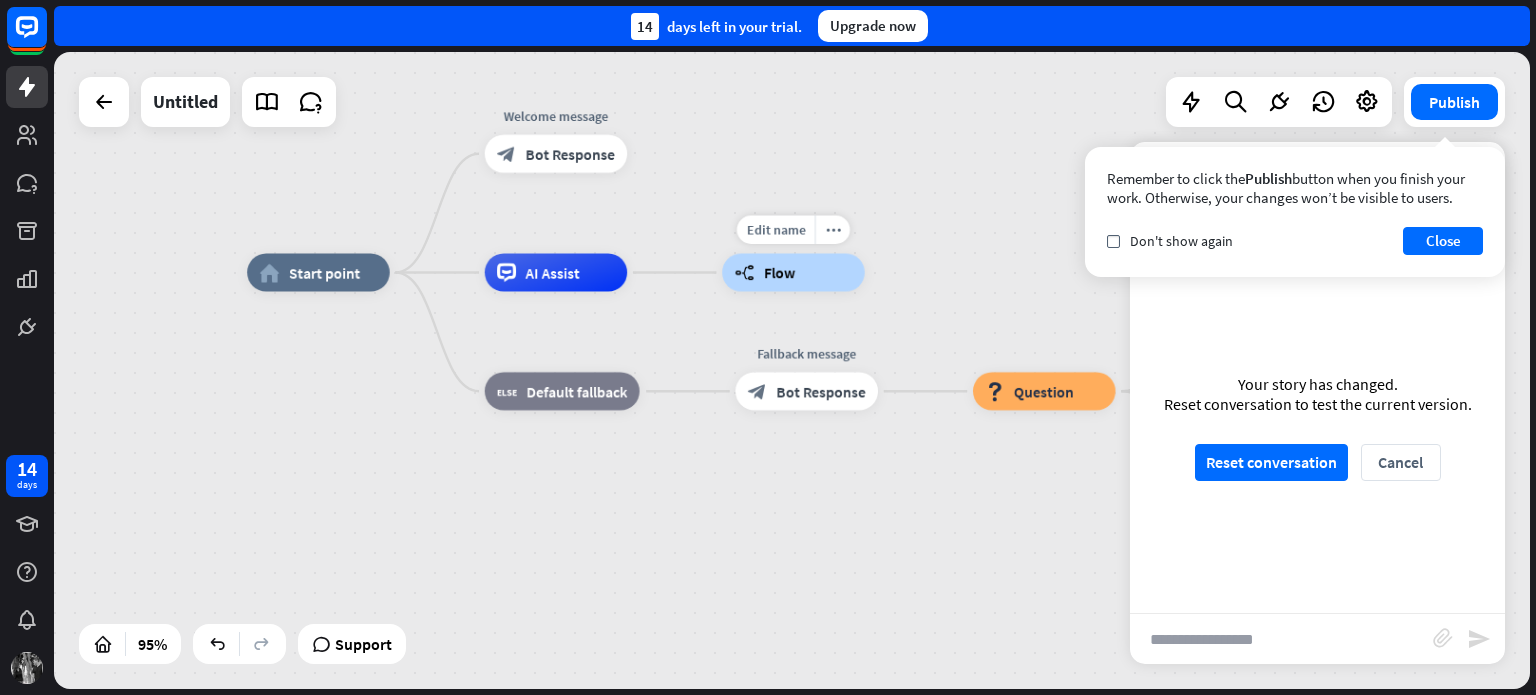 click on "Flow" at bounding box center [779, 272] 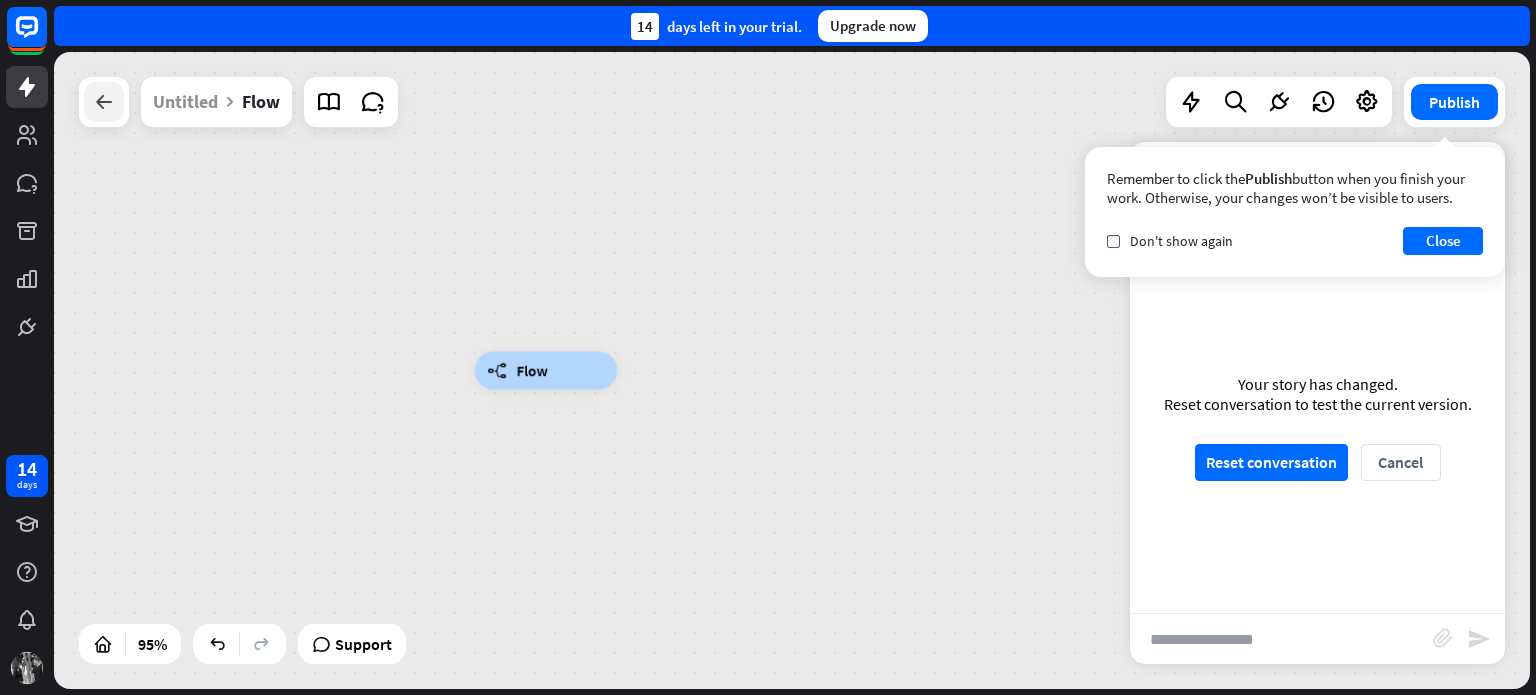 click at bounding box center (104, 102) 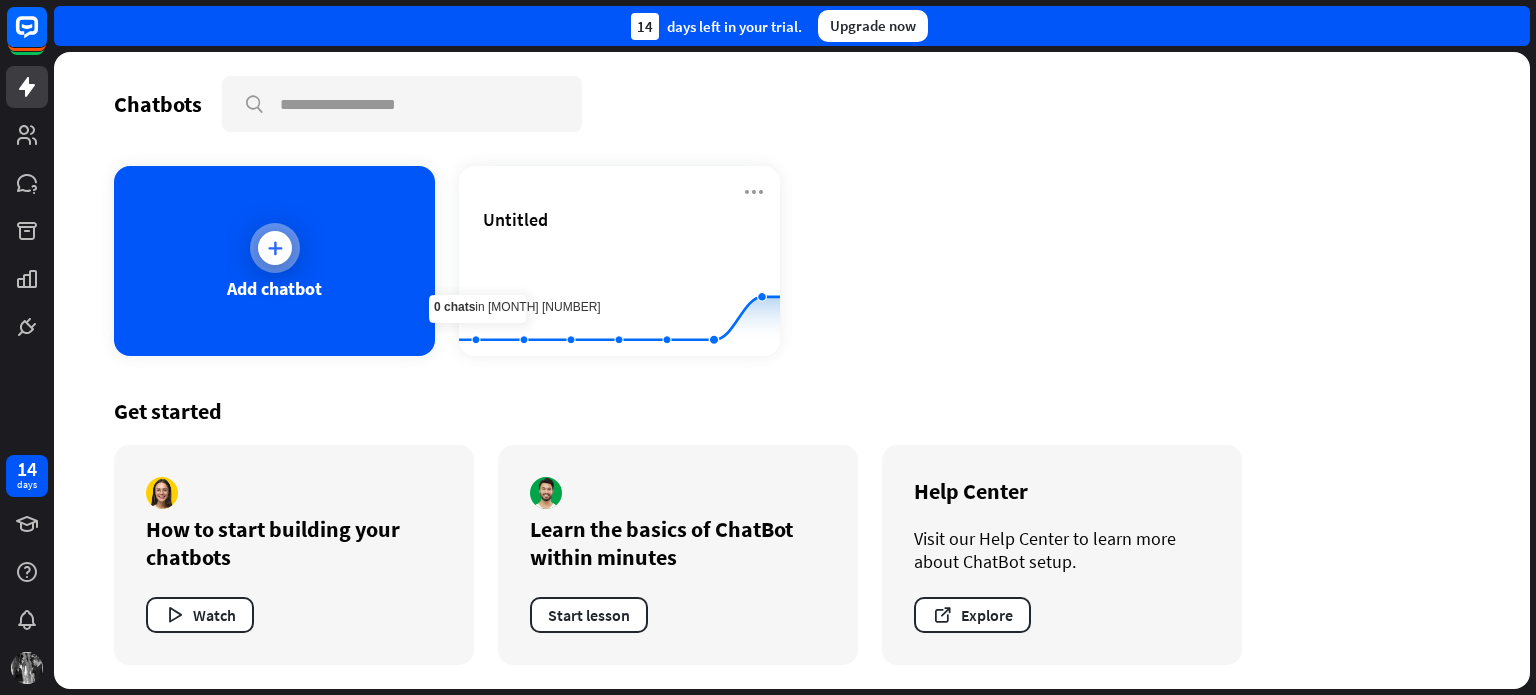 click on "Add chatbot" at bounding box center (274, 261) 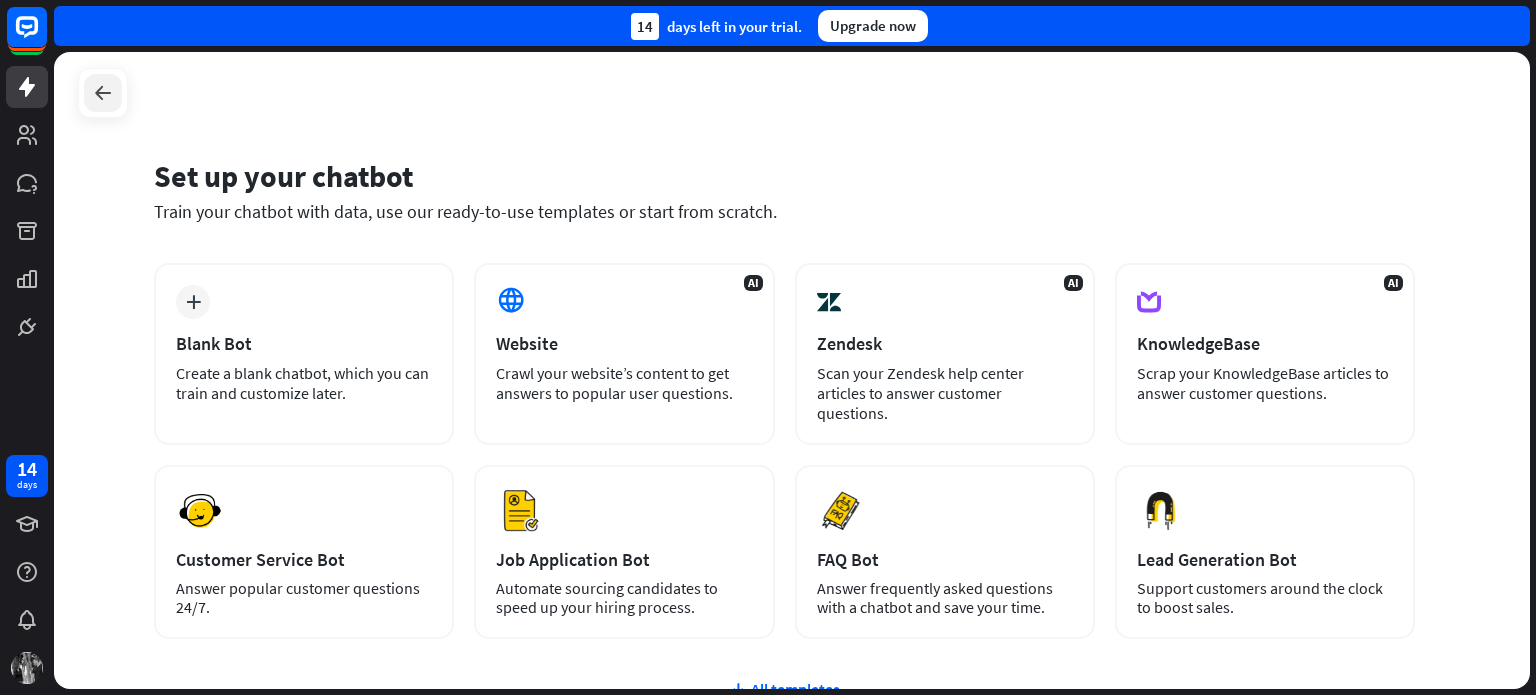 click at bounding box center [103, 93] 